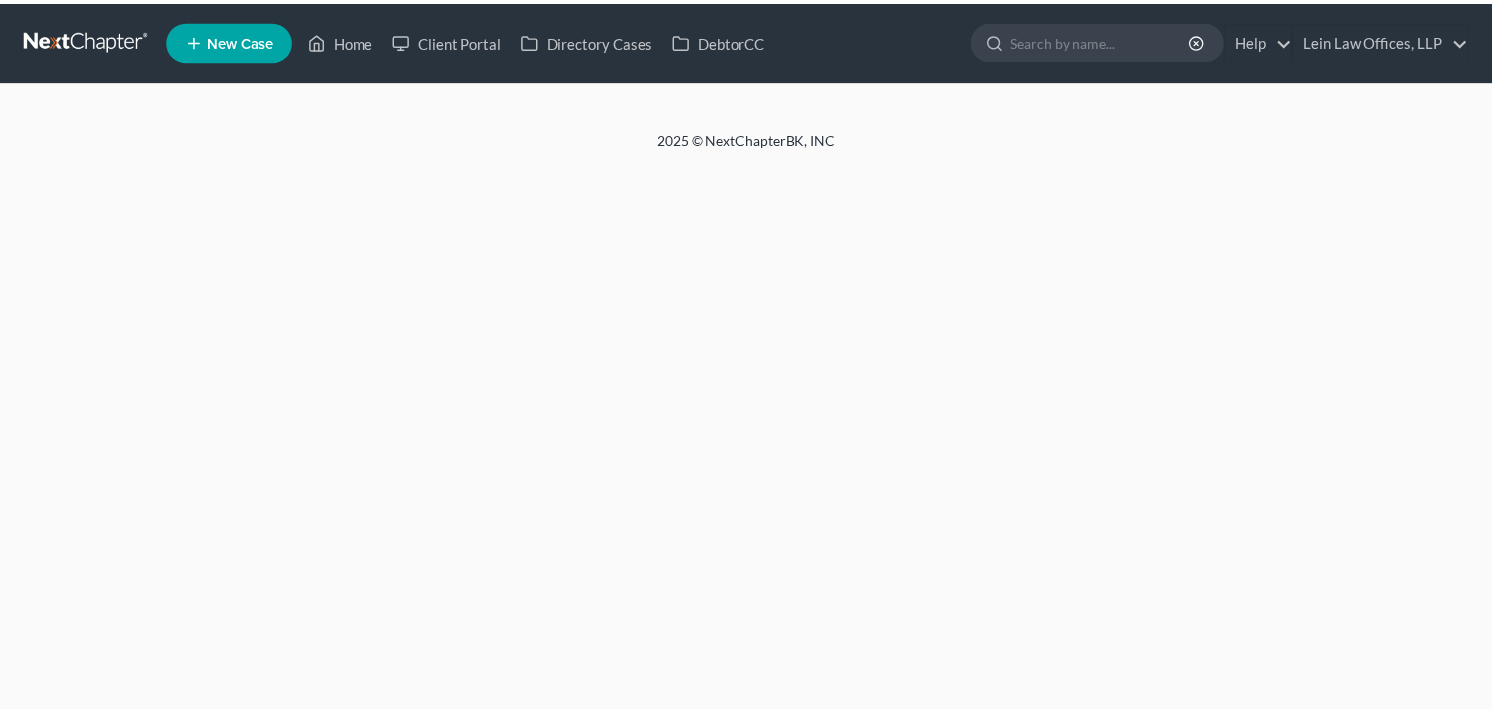 scroll, scrollTop: 0, scrollLeft: 0, axis: both 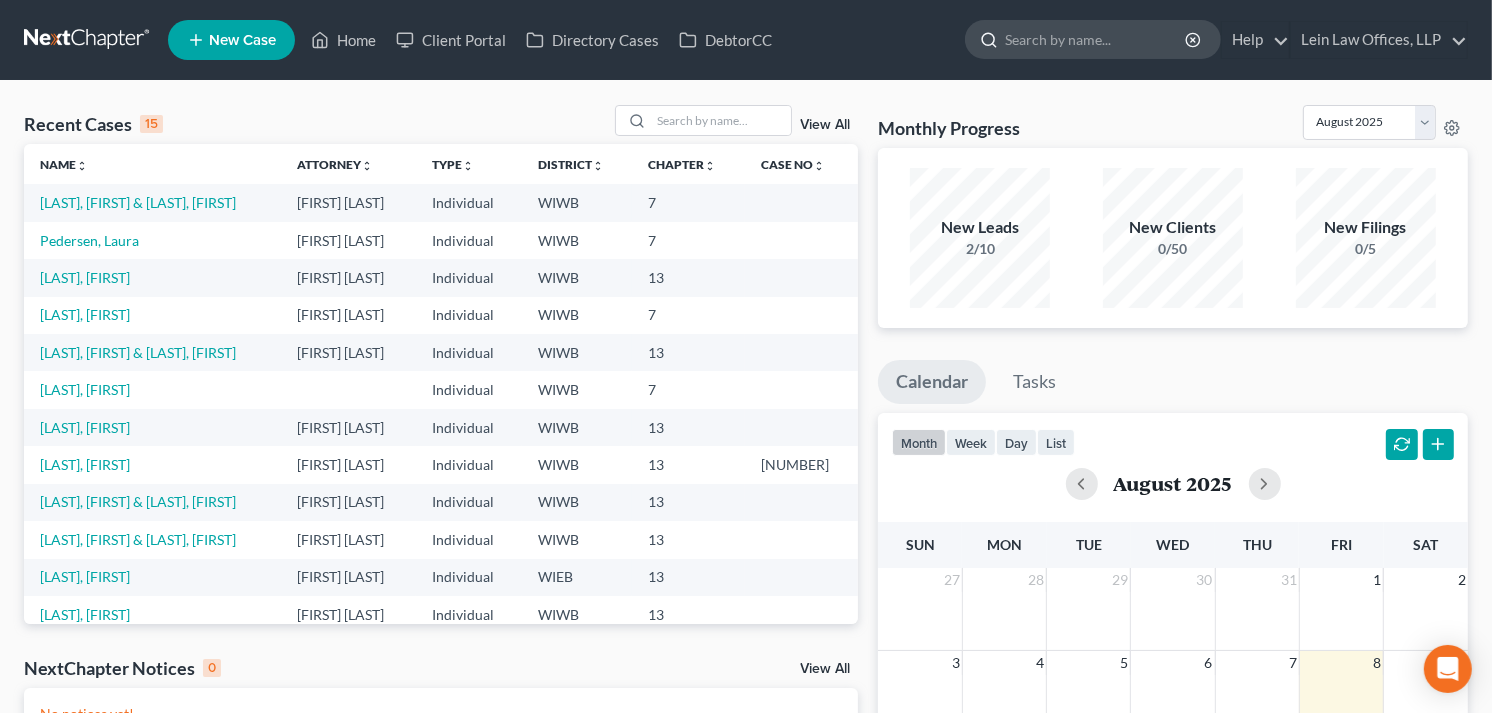 click at bounding box center [1096, 39] 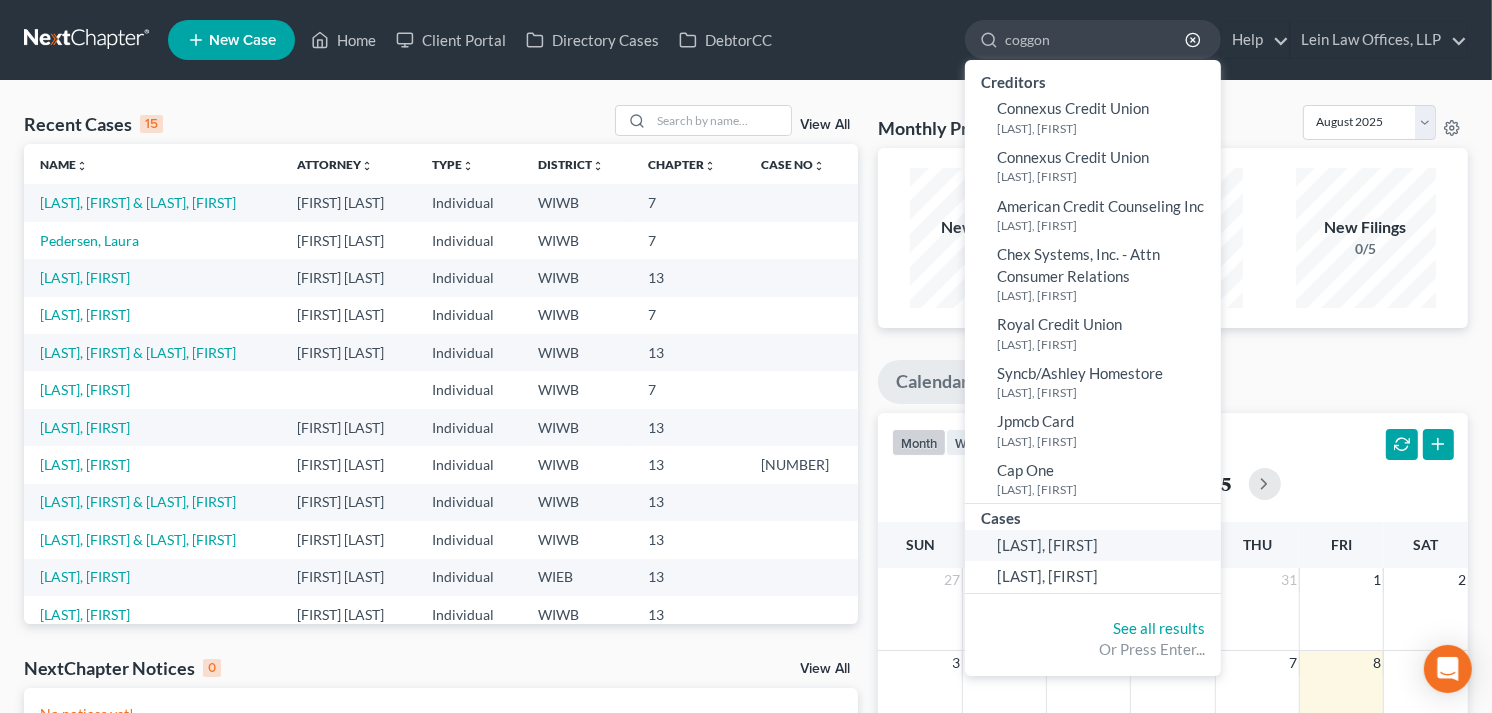 type on "coggon" 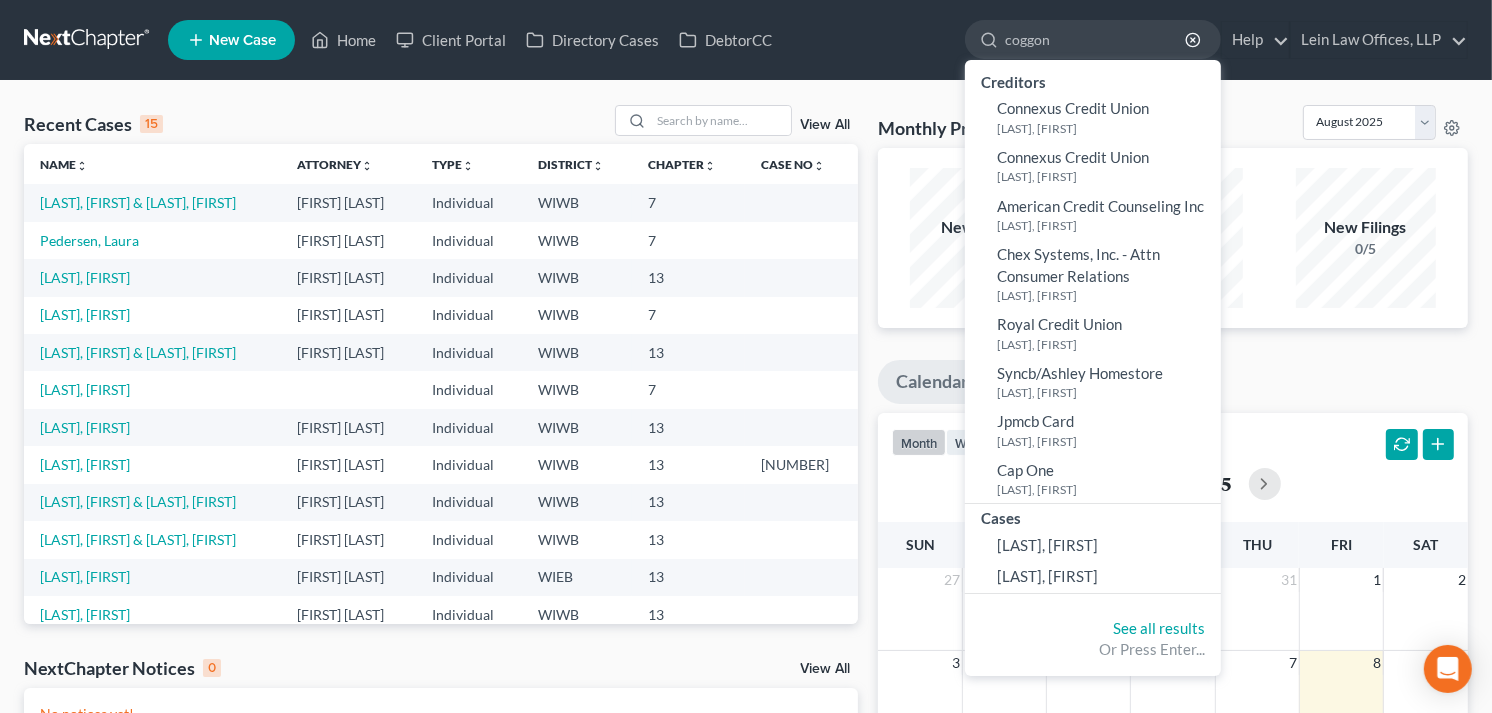 type 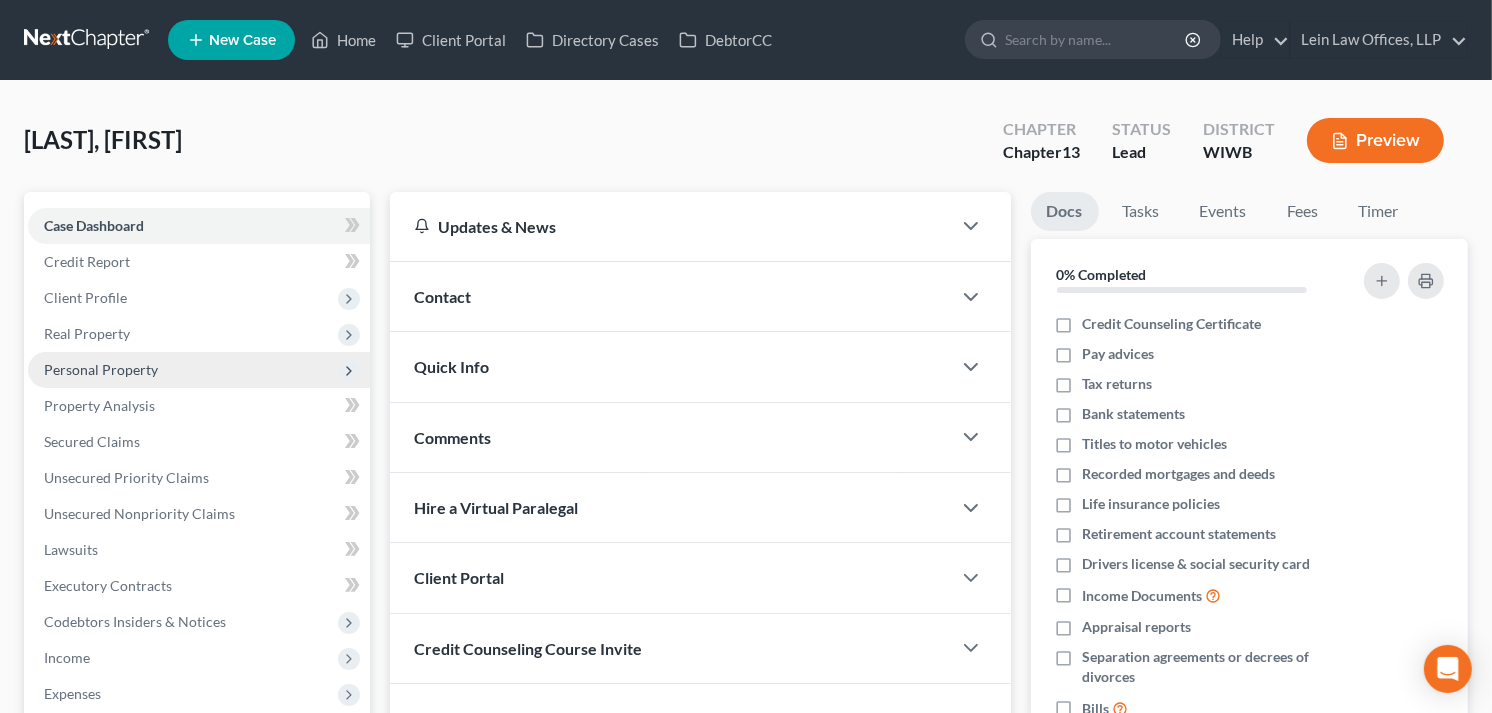 click on "Personal Property" at bounding box center [199, 370] 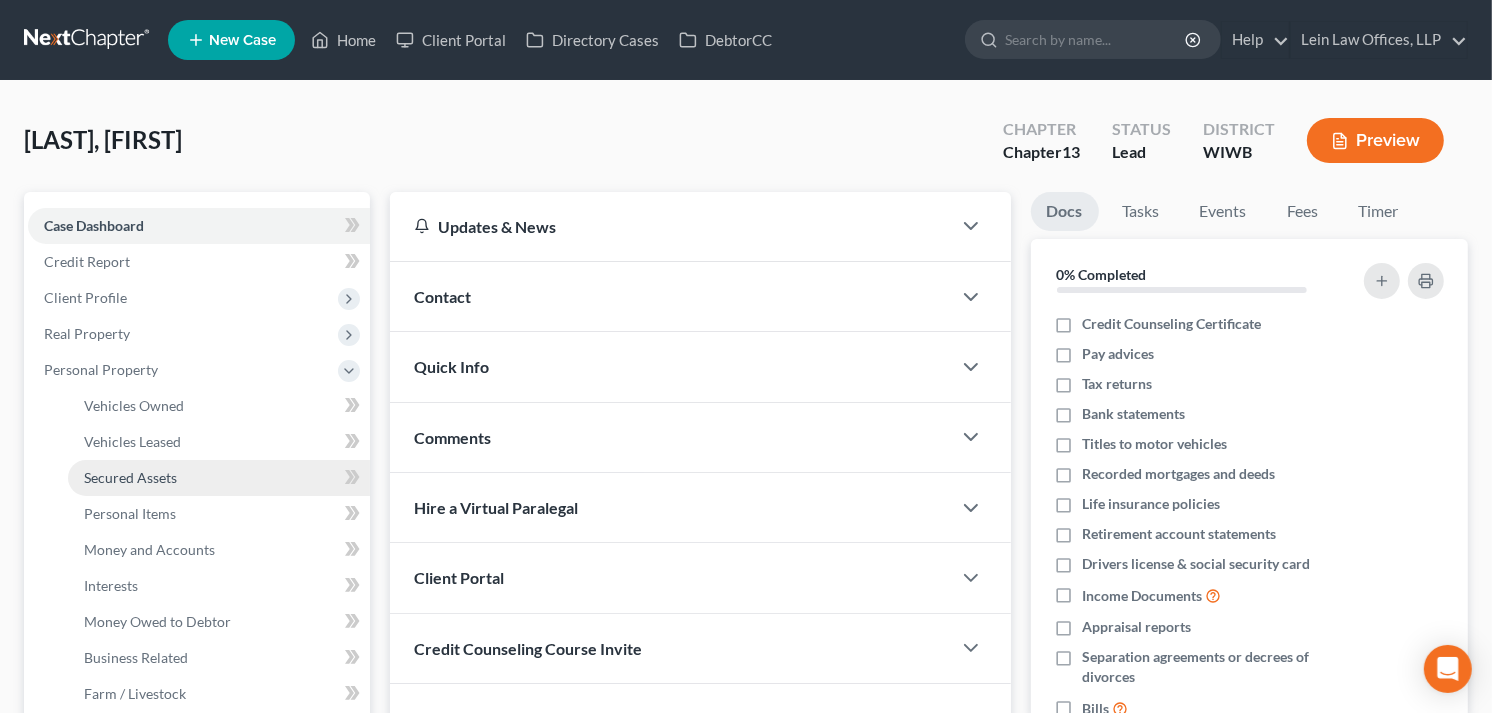 click on "Secured Assets" at bounding box center (130, 477) 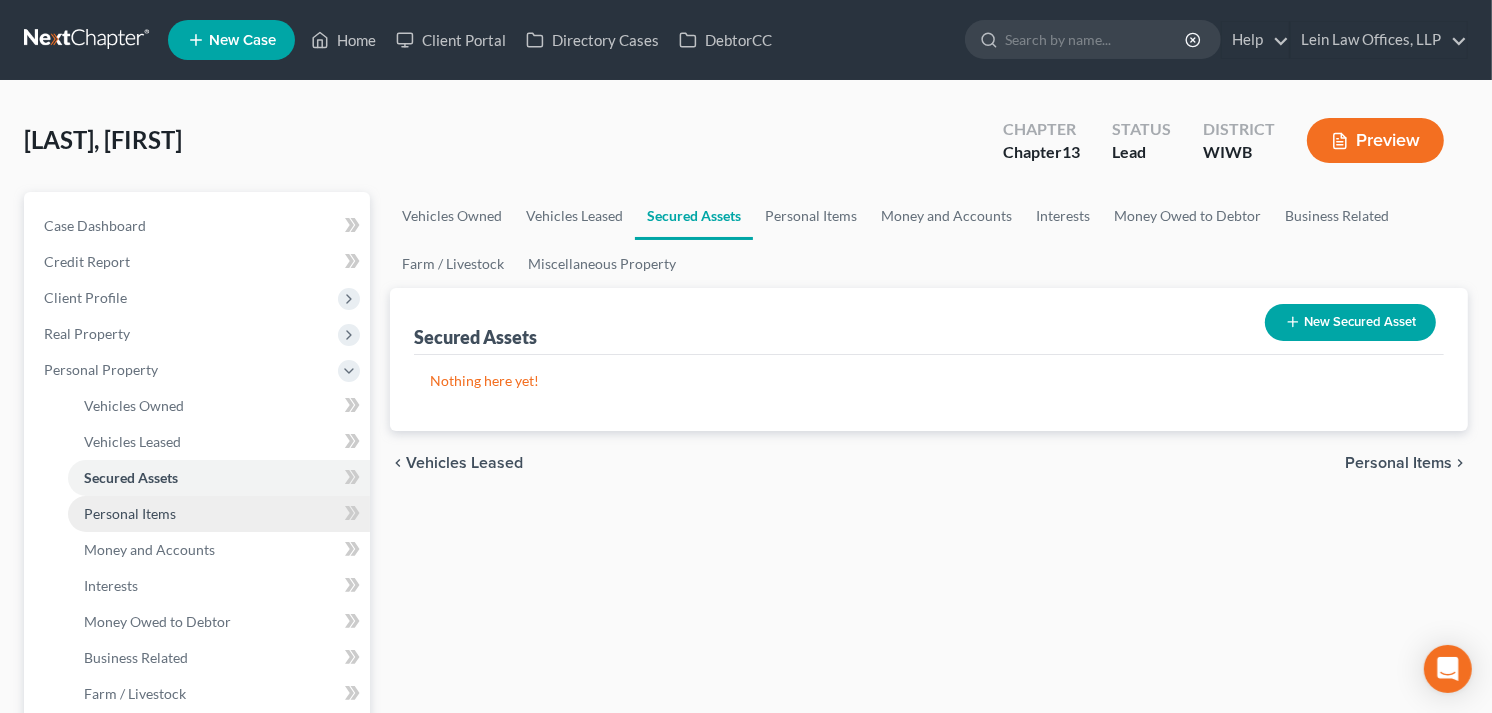 click on "Personal Items" at bounding box center (130, 513) 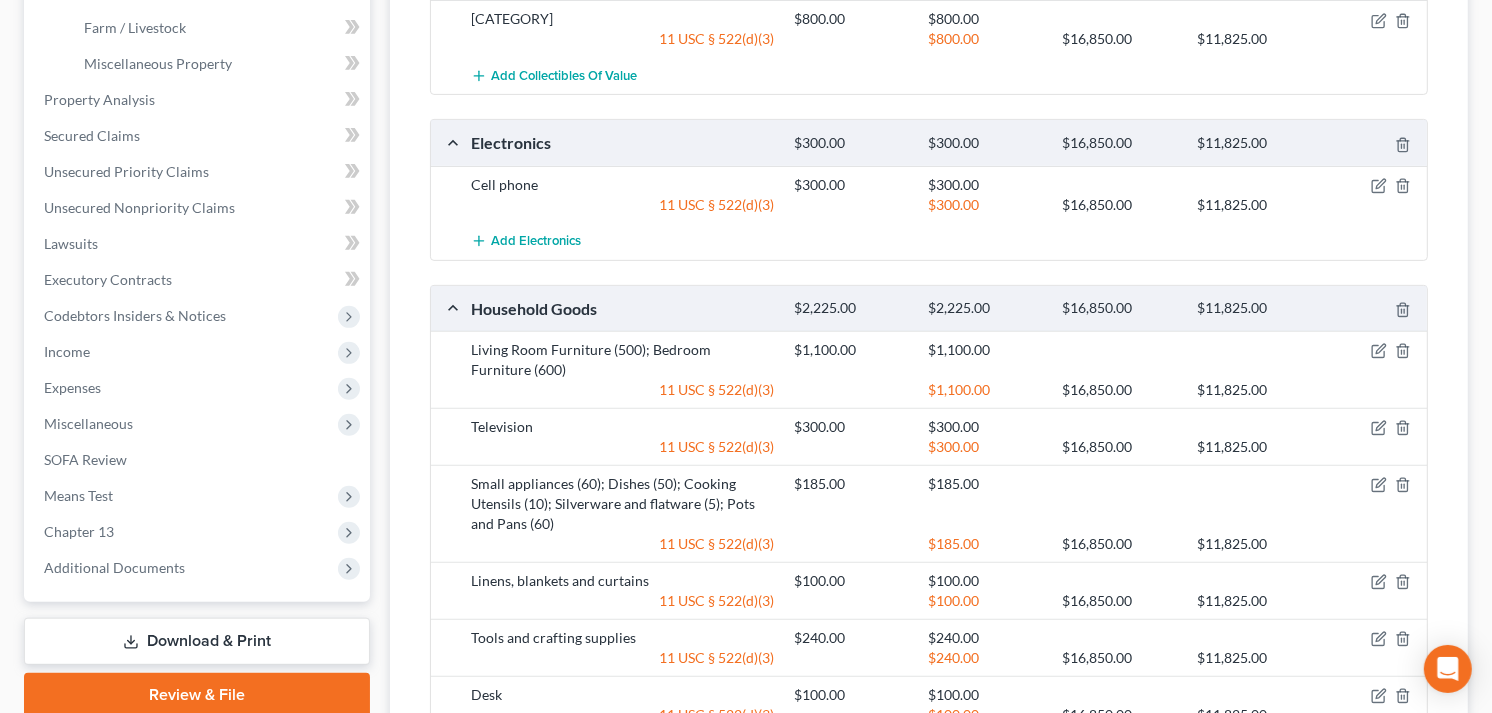 scroll, scrollTop: 333, scrollLeft: 0, axis: vertical 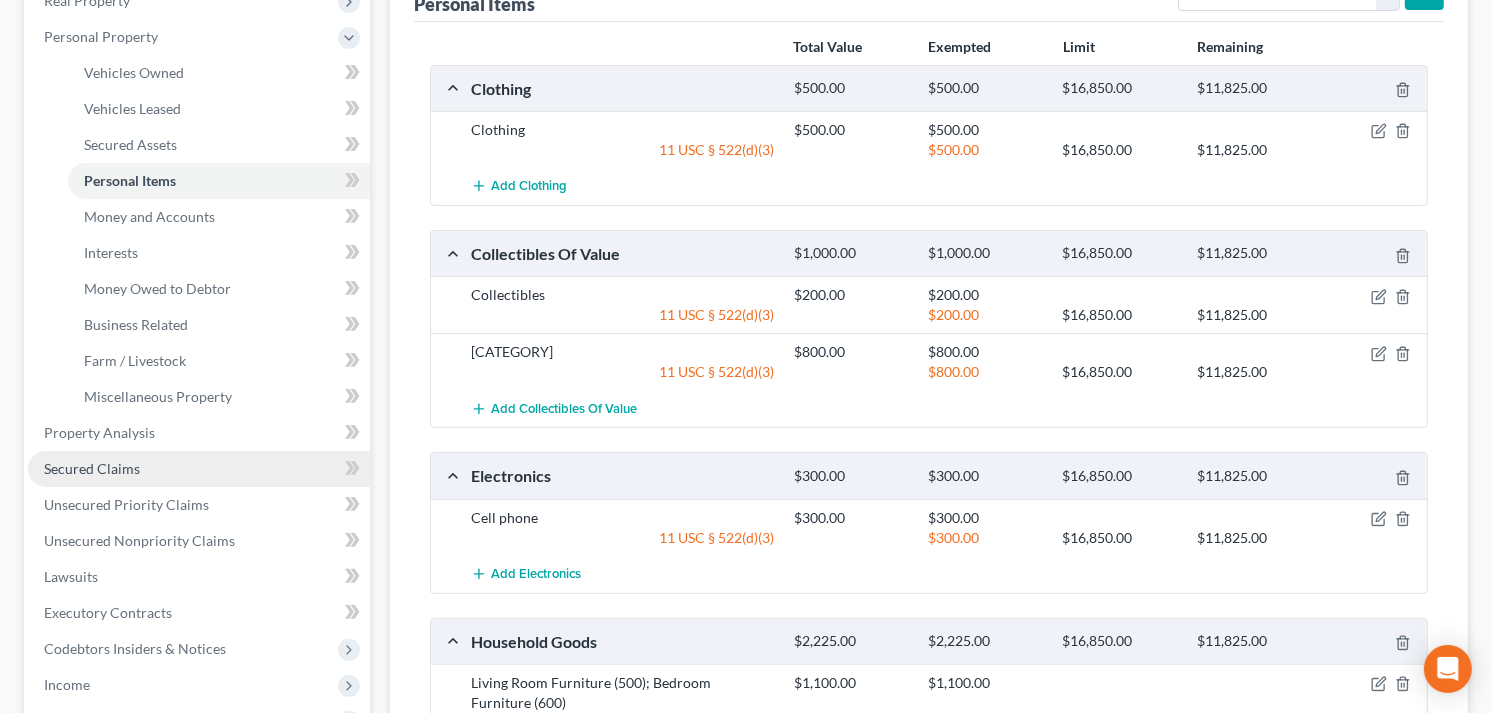 click on "Secured Claims" at bounding box center (92, 468) 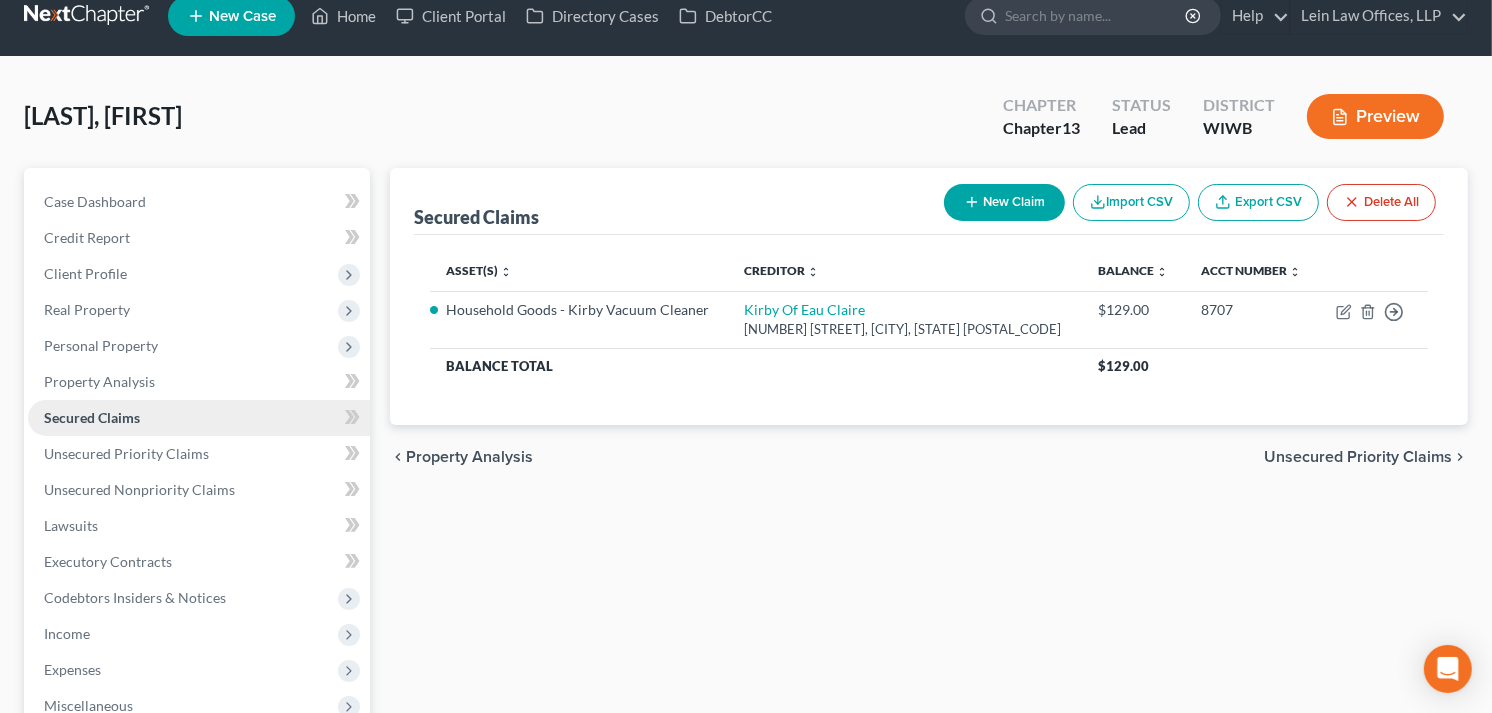 scroll, scrollTop: 0, scrollLeft: 0, axis: both 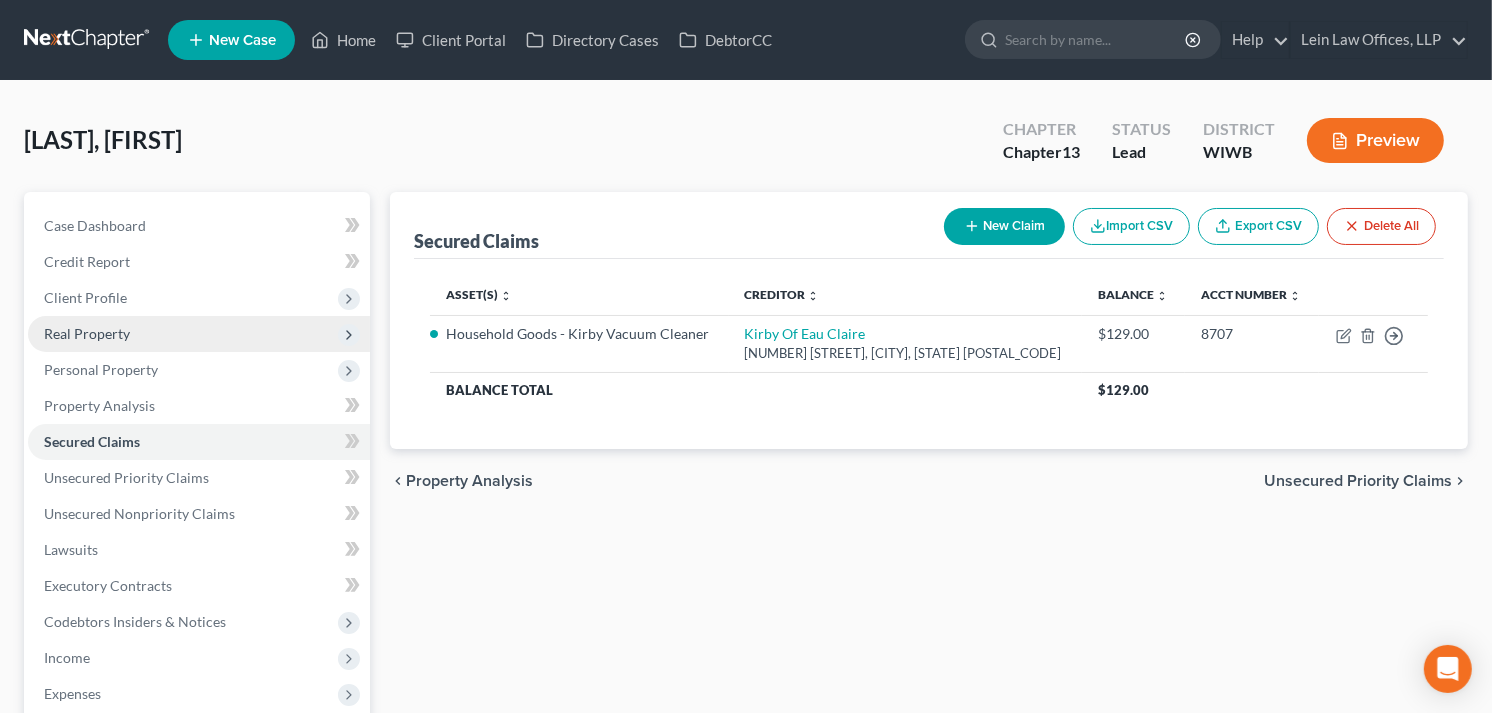 click on "Real Property" at bounding box center [87, 333] 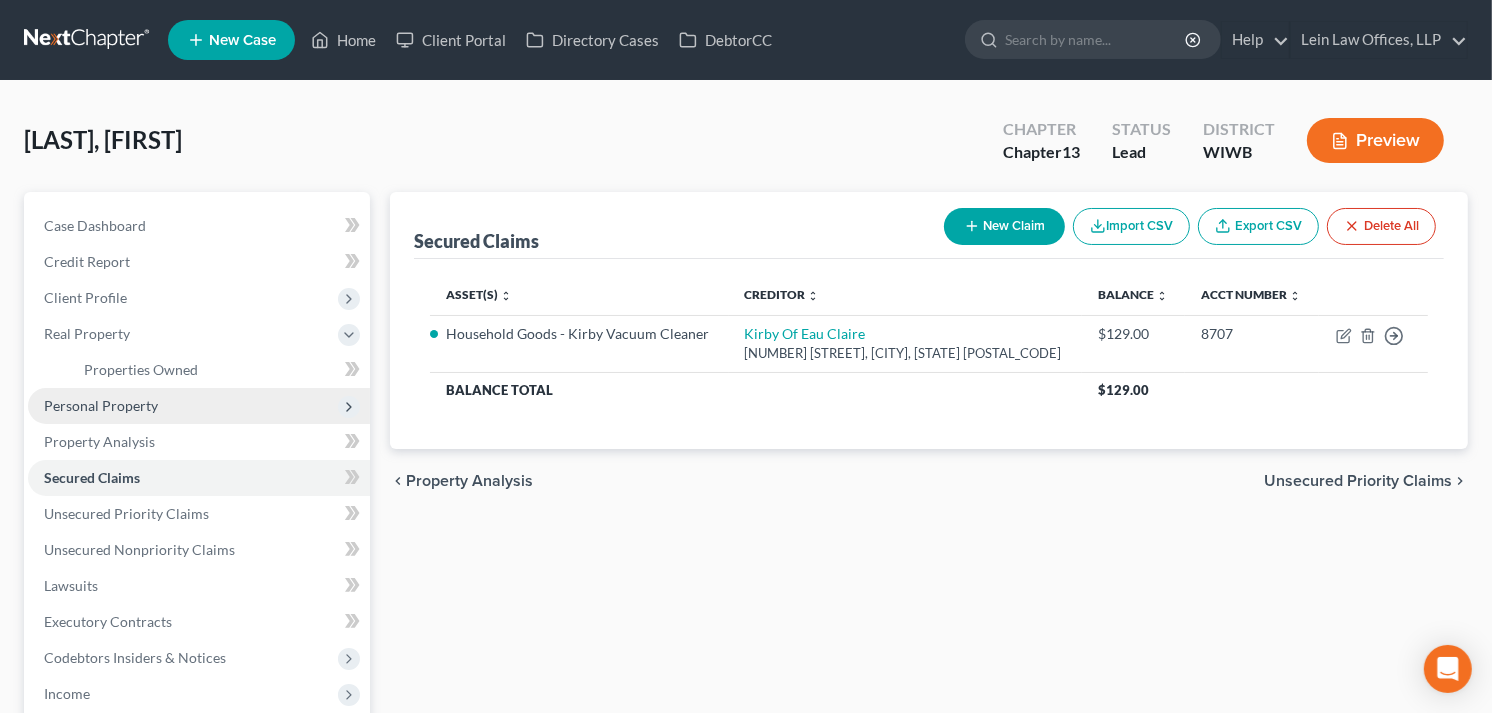 click on "Personal Property" at bounding box center (101, 405) 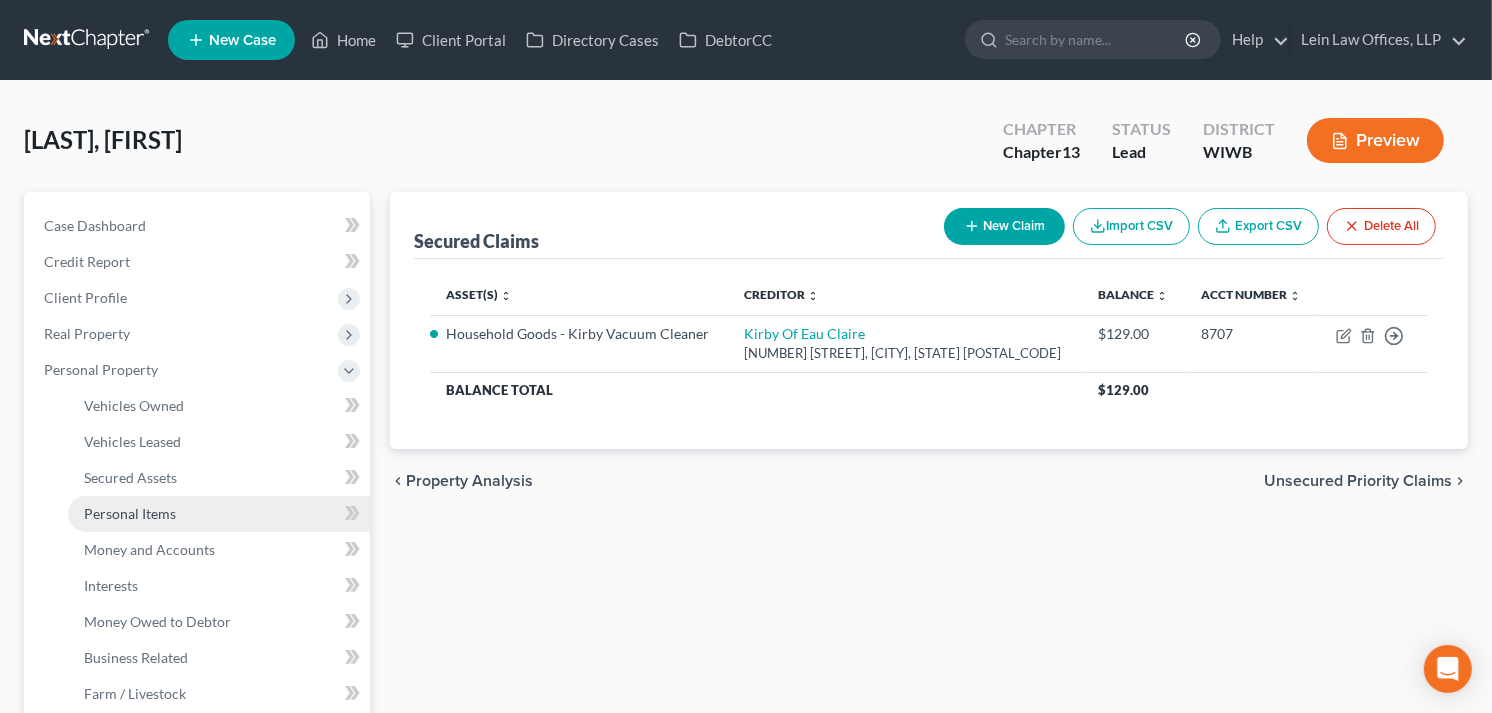click on "Personal Items" at bounding box center (130, 513) 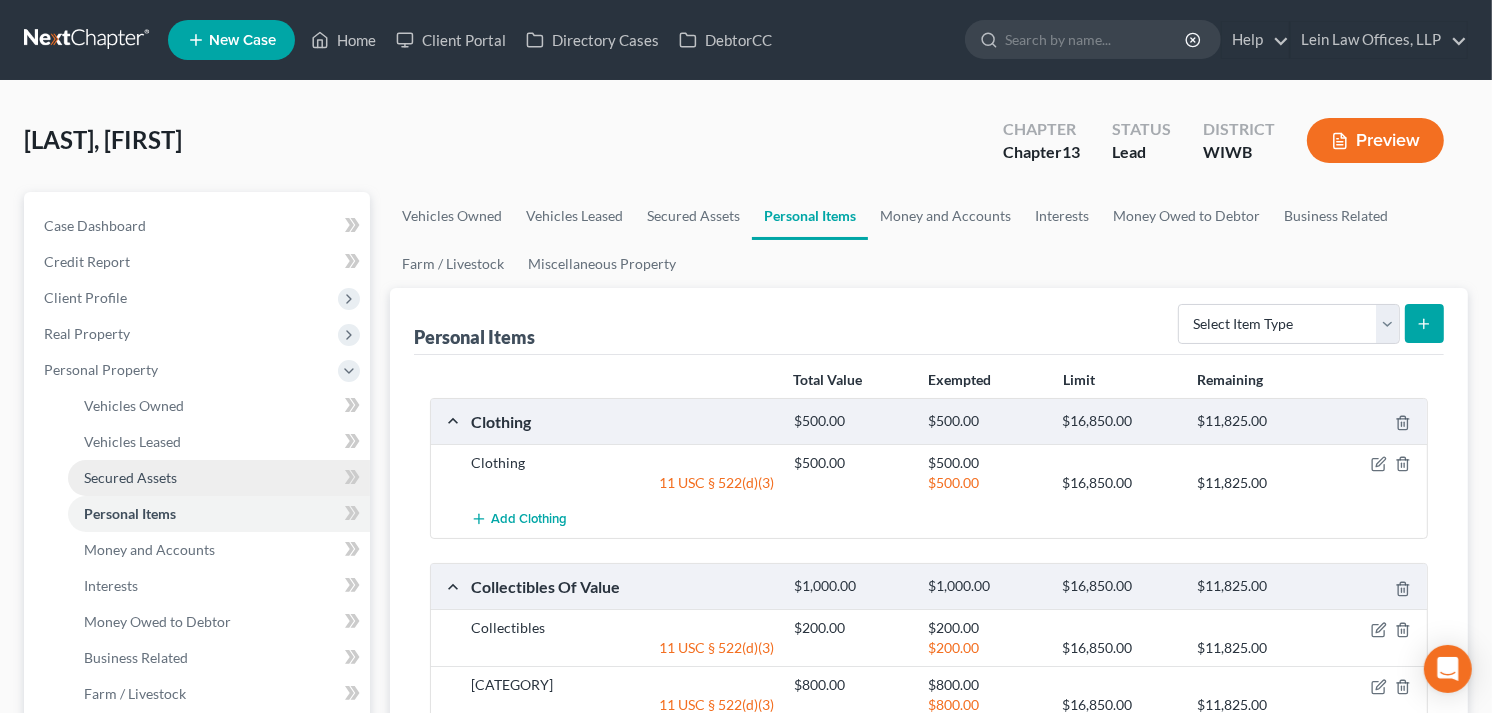 click on "Secured Assets" at bounding box center [130, 477] 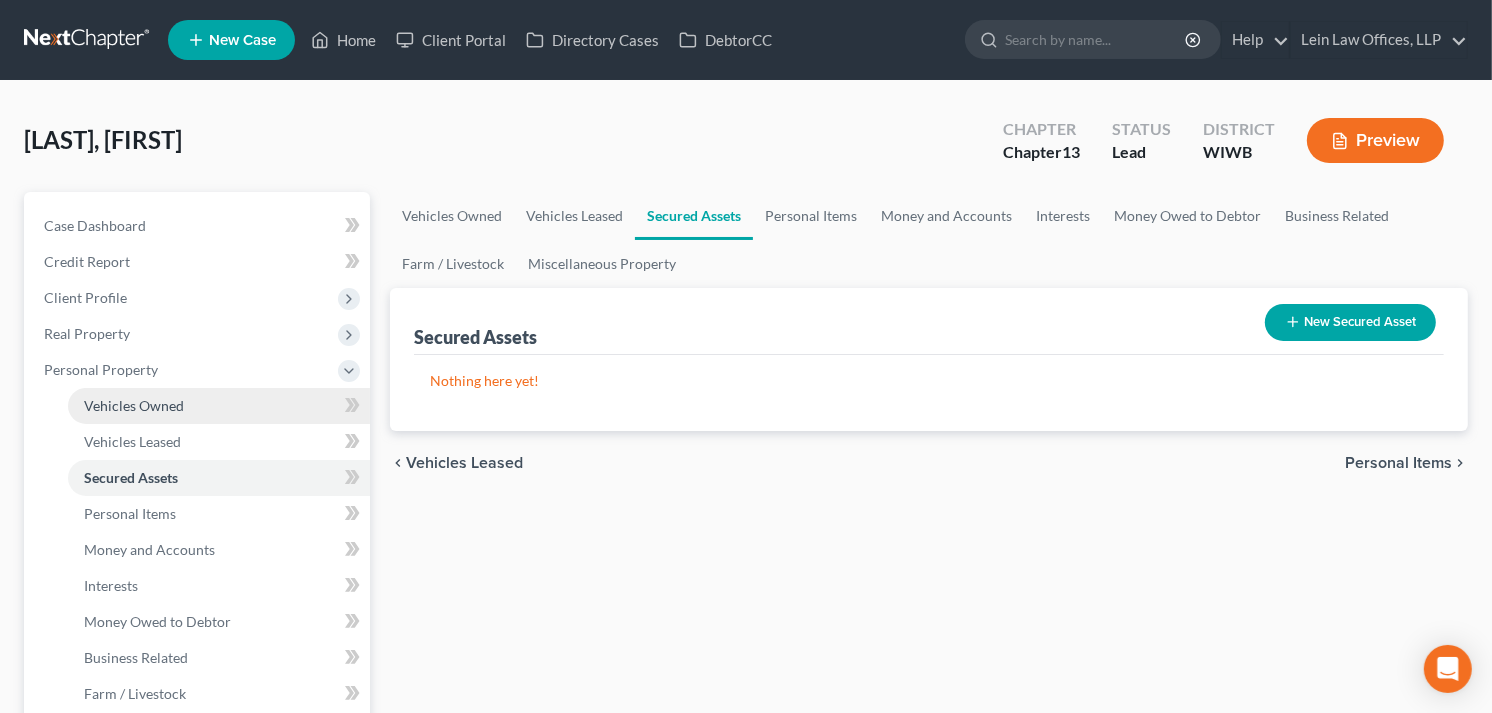 click on "Vehicles Owned" at bounding box center (134, 405) 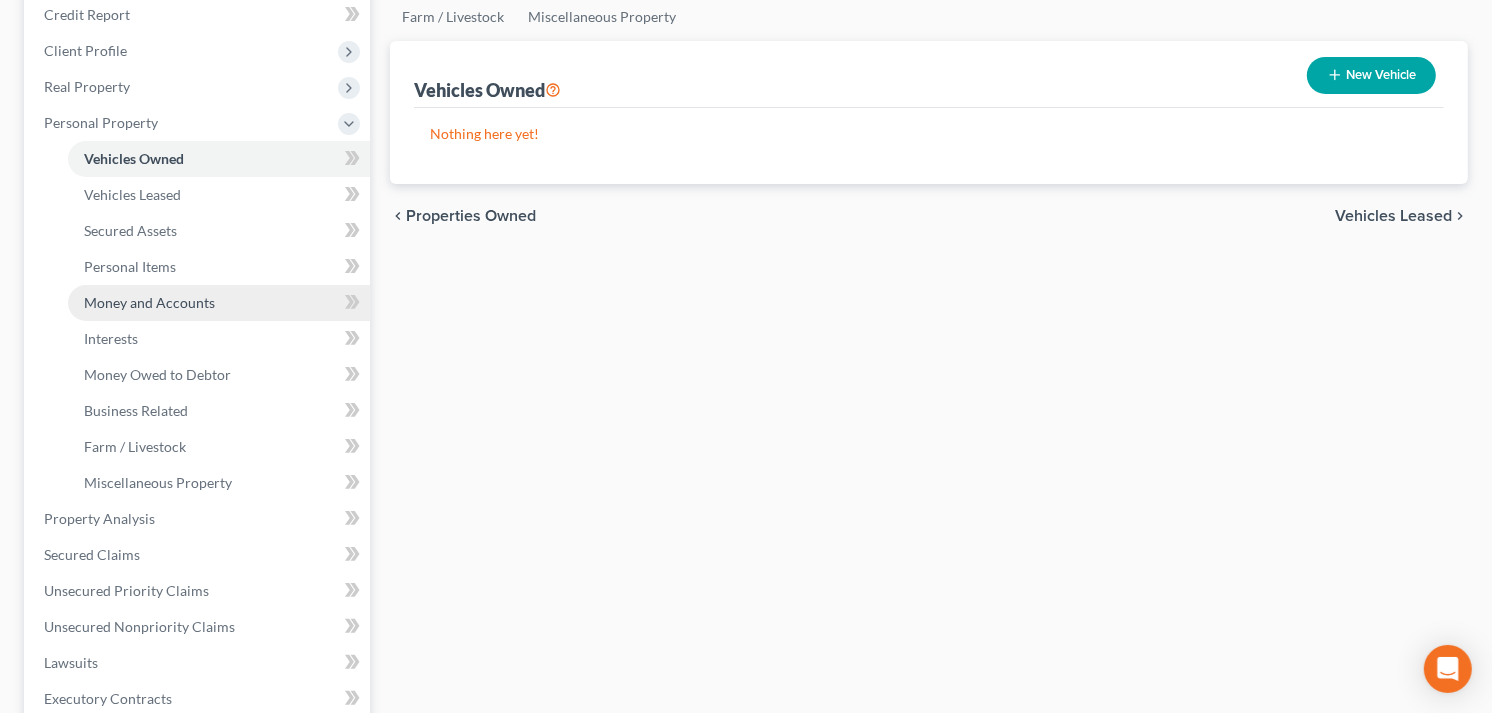 scroll, scrollTop: 333, scrollLeft: 0, axis: vertical 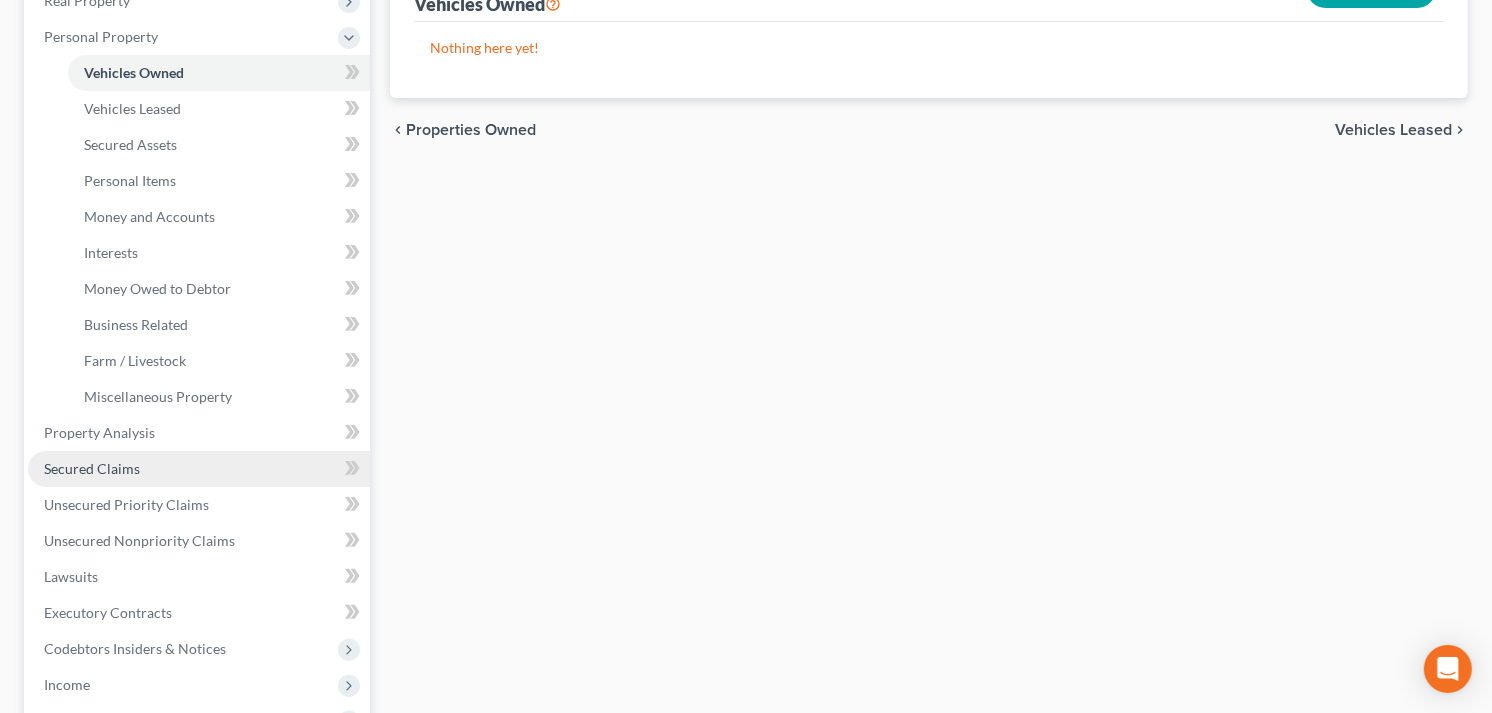 click on "Secured Claims" at bounding box center (92, 468) 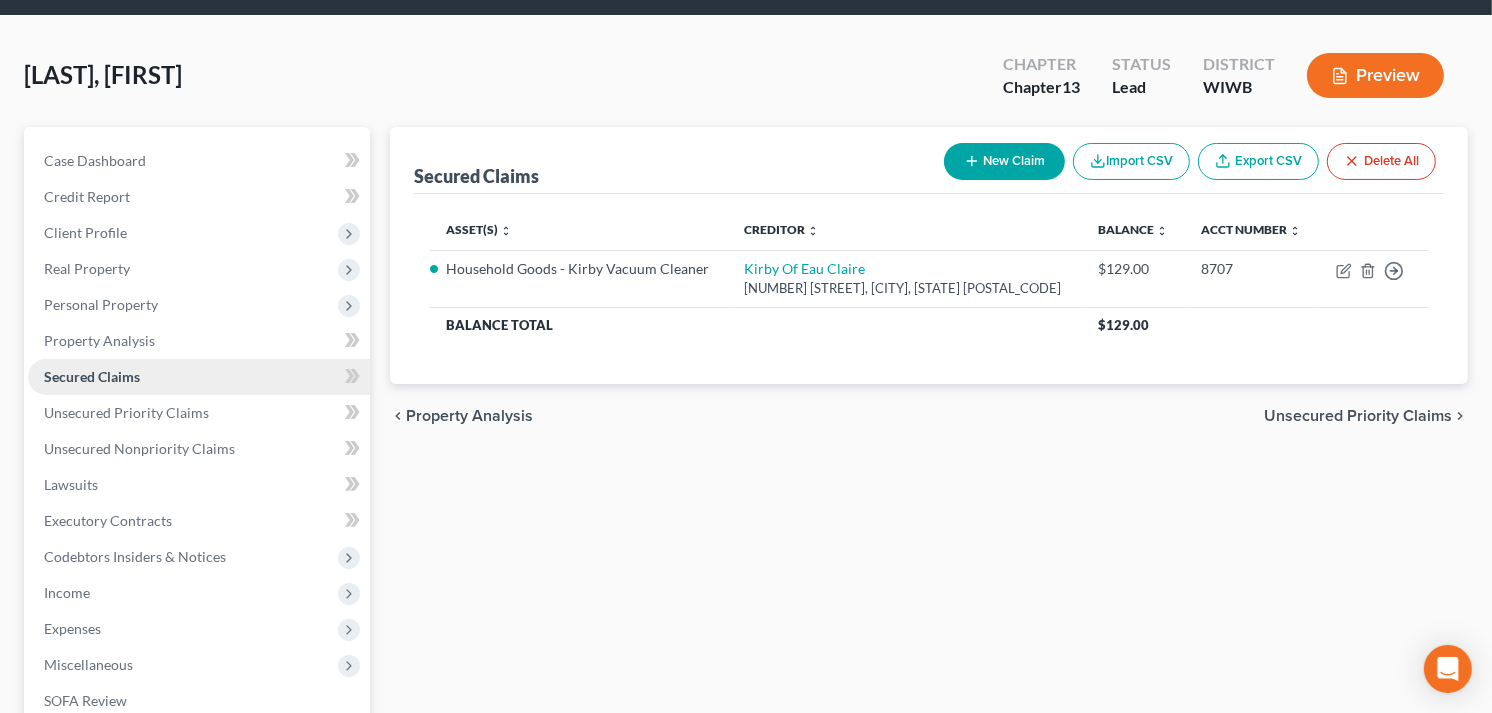 scroll, scrollTop: 0, scrollLeft: 0, axis: both 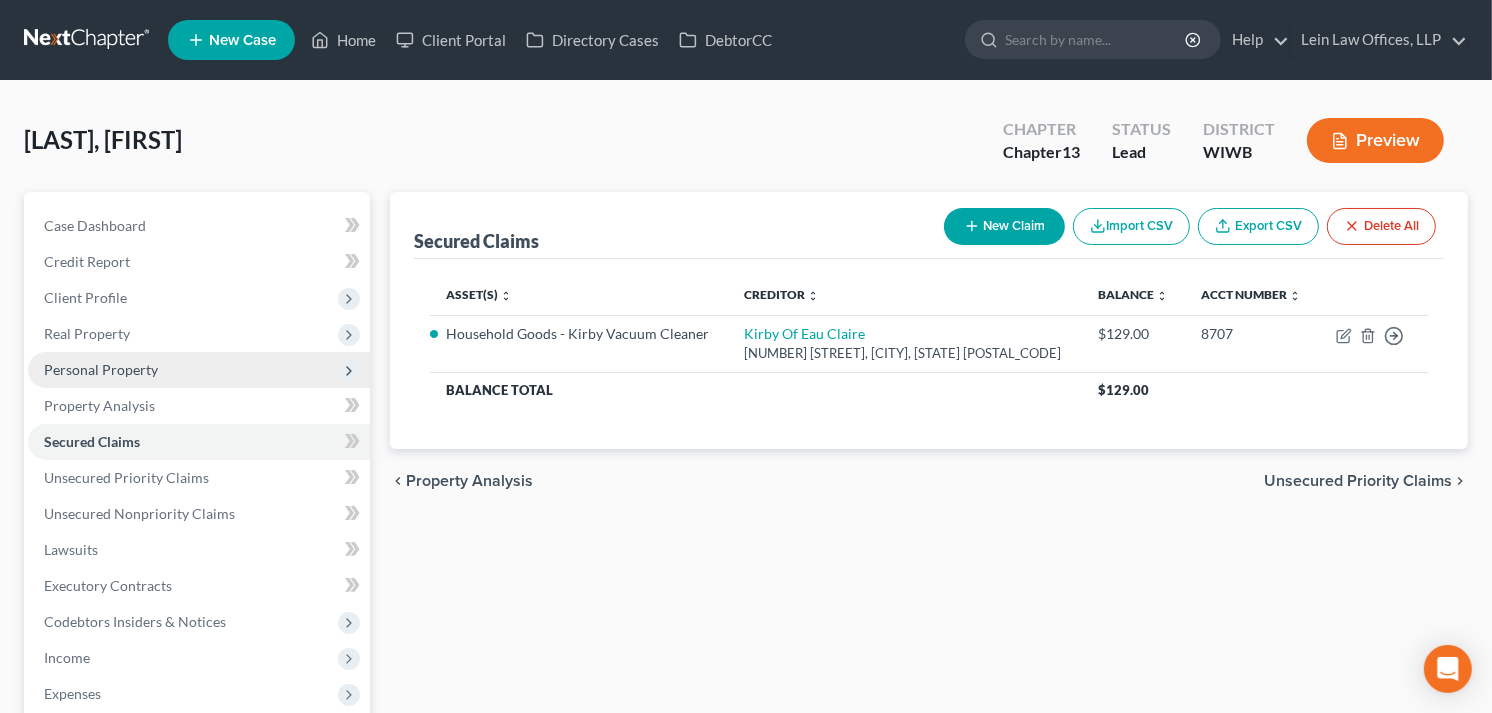 click on "Personal Property" at bounding box center (101, 369) 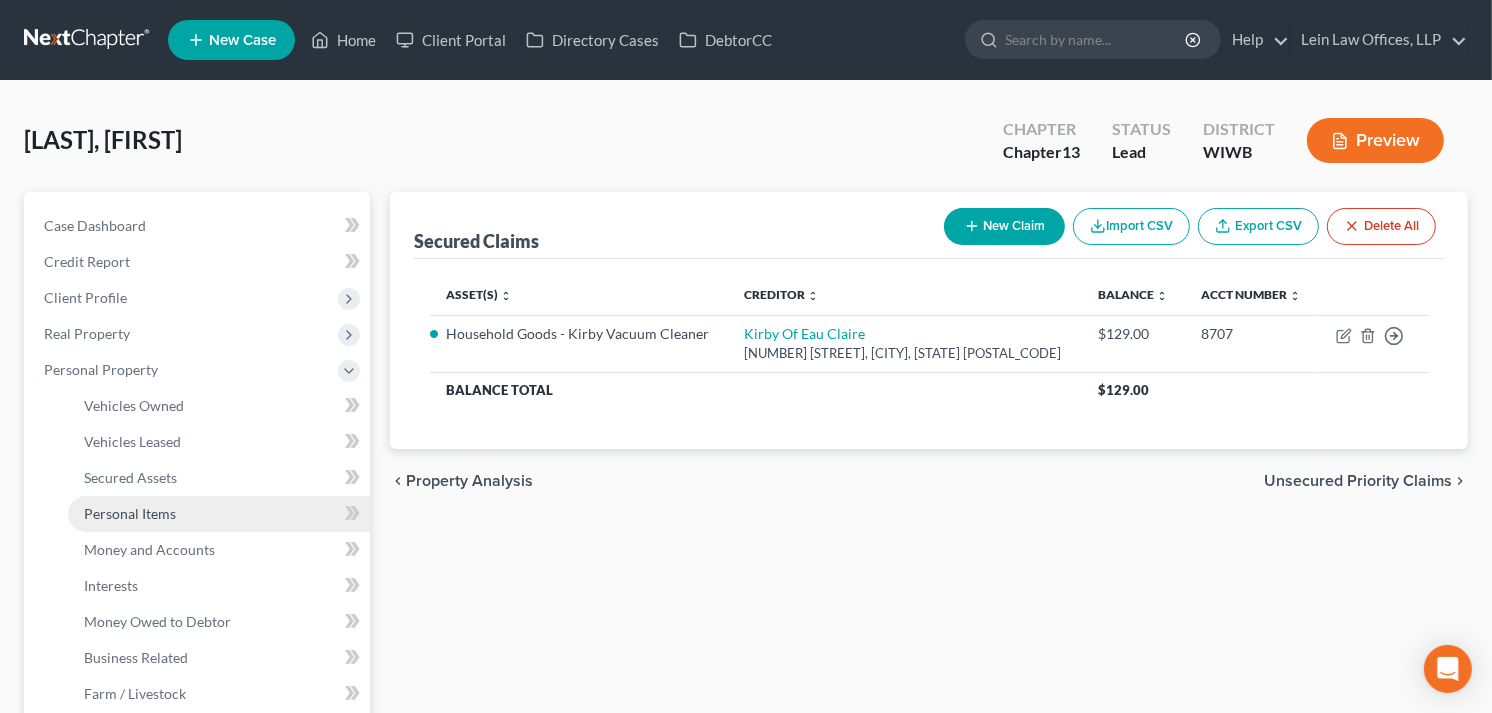 click on "Personal Items" at bounding box center (130, 513) 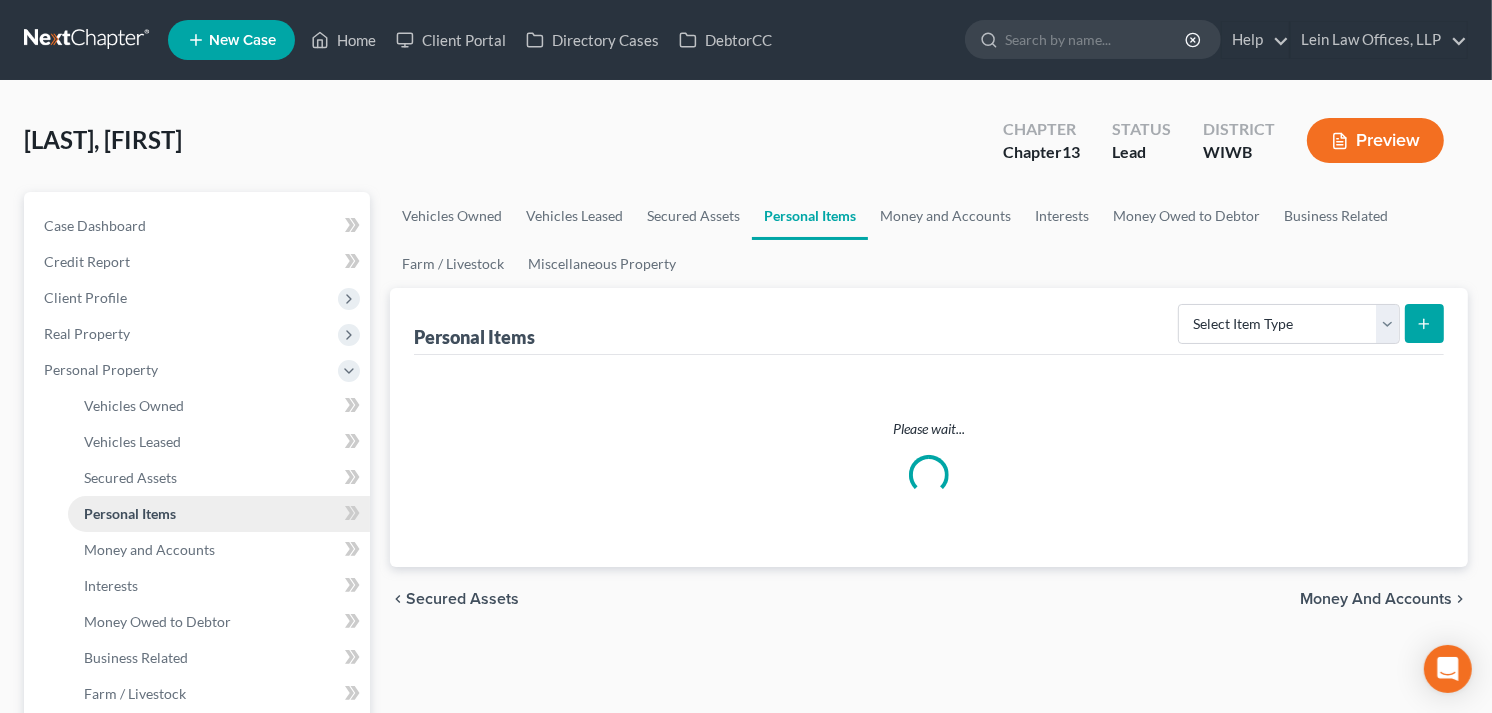 click on "Personal Items" at bounding box center [130, 513] 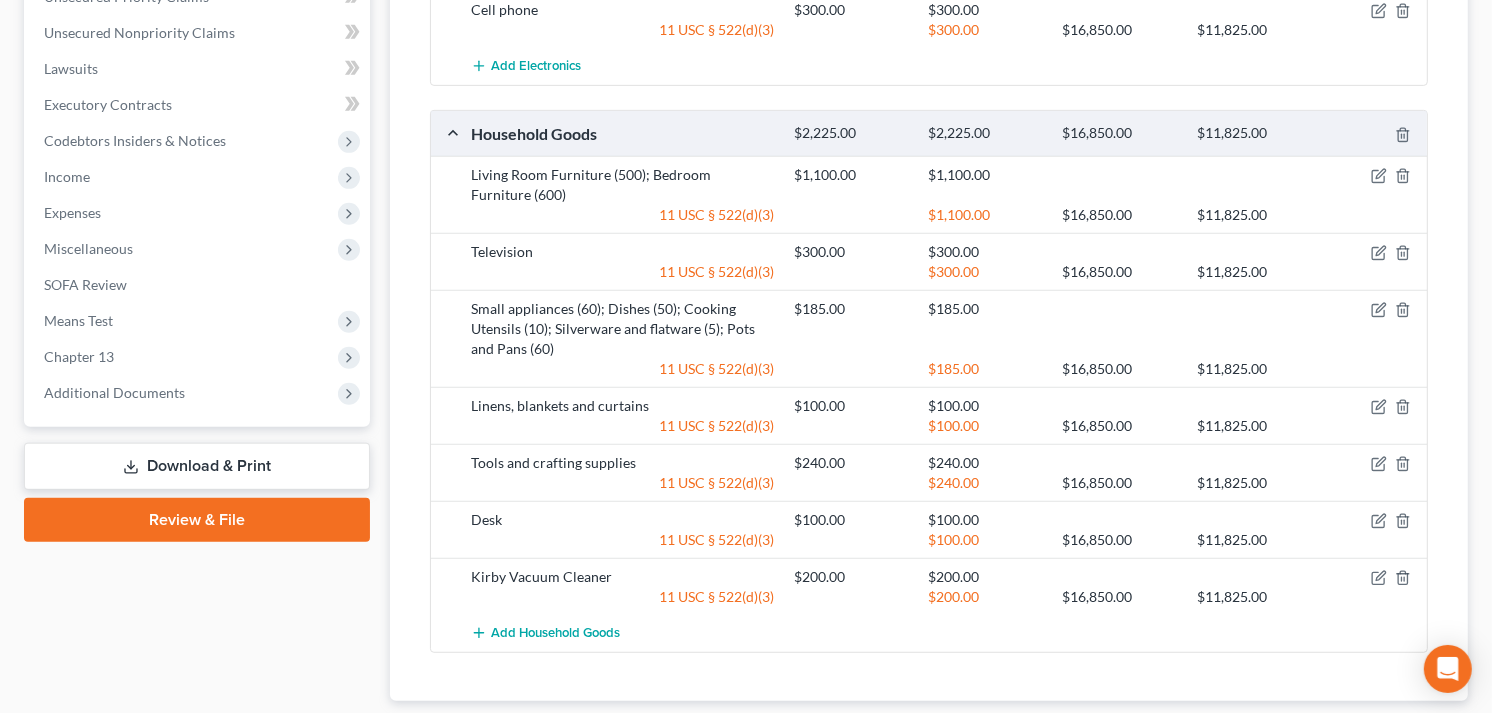 scroll, scrollTop: 888, scrollLeft: 0, axis: vertical 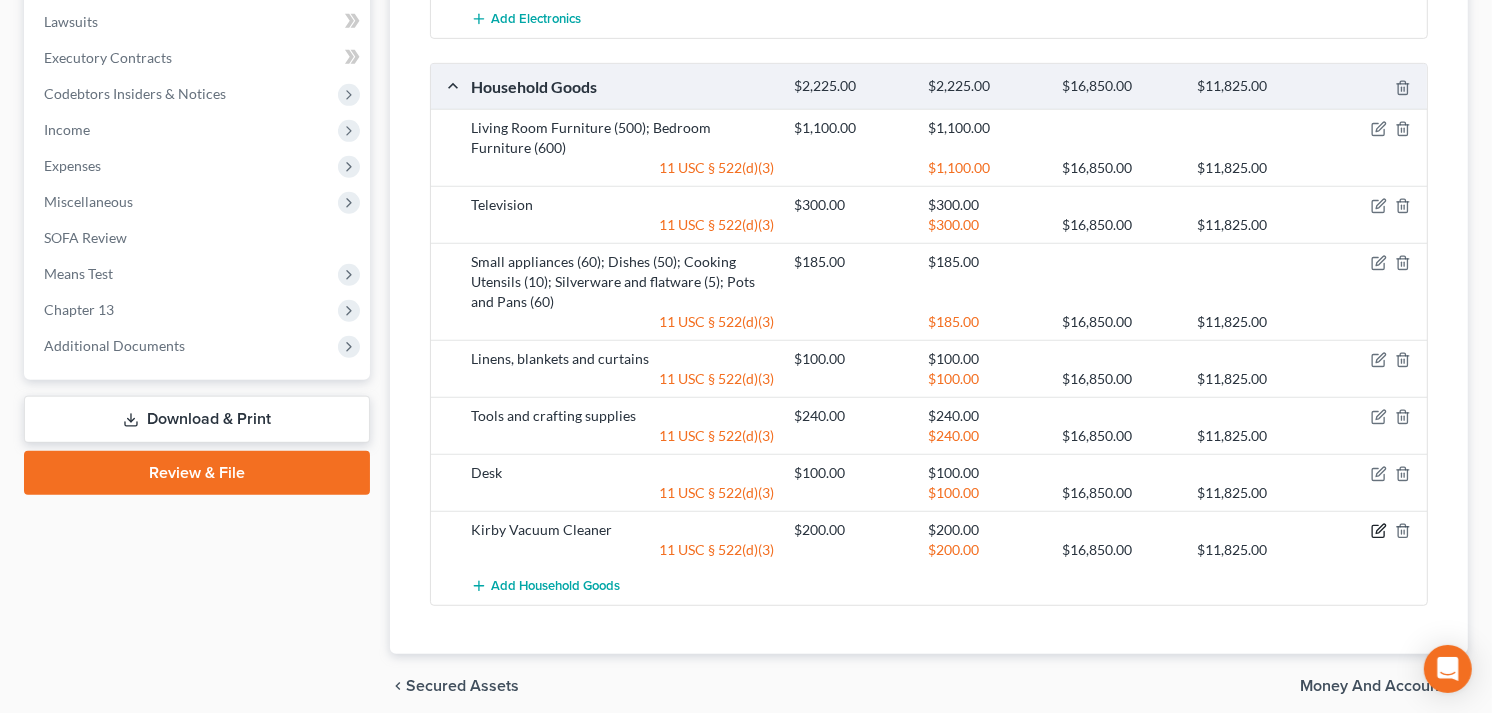 click 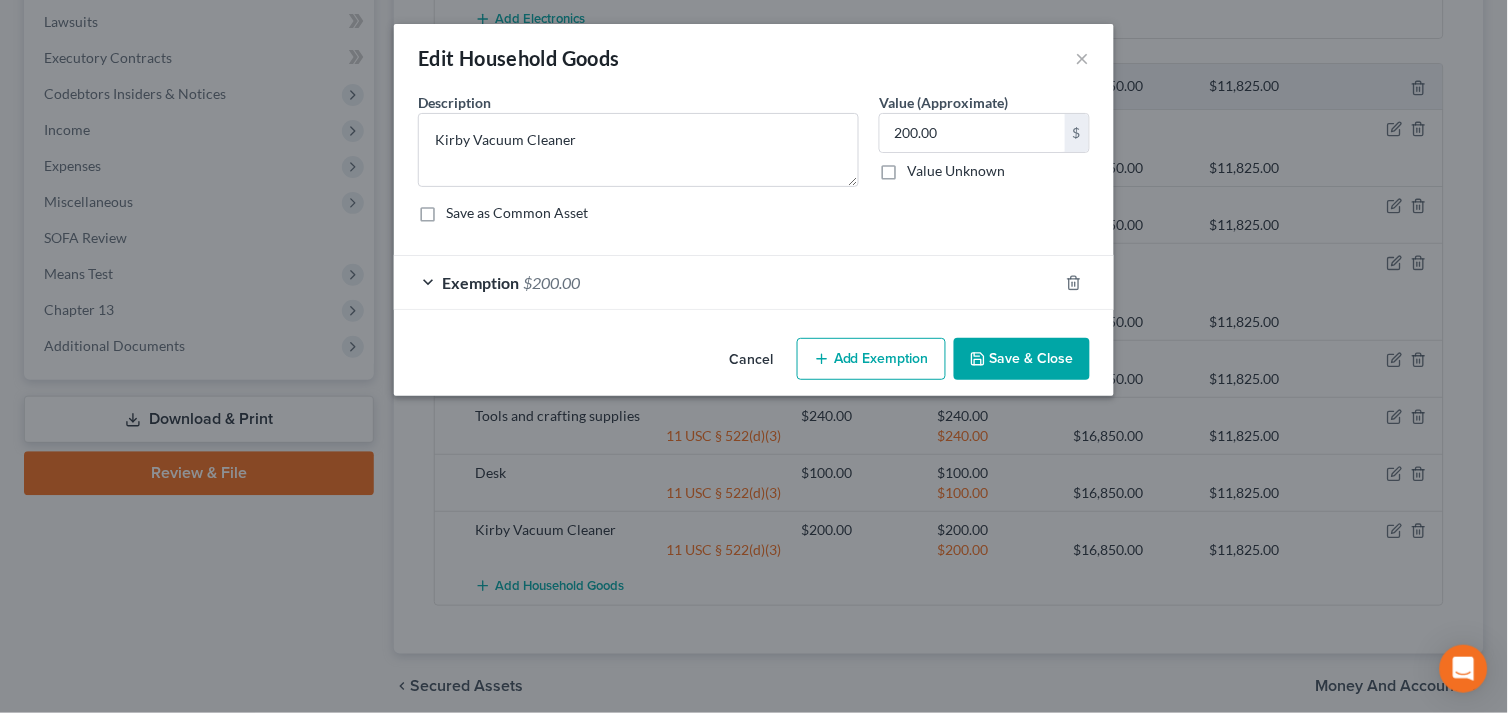 click on "Save & Close" at bounding box center [1022, 359] 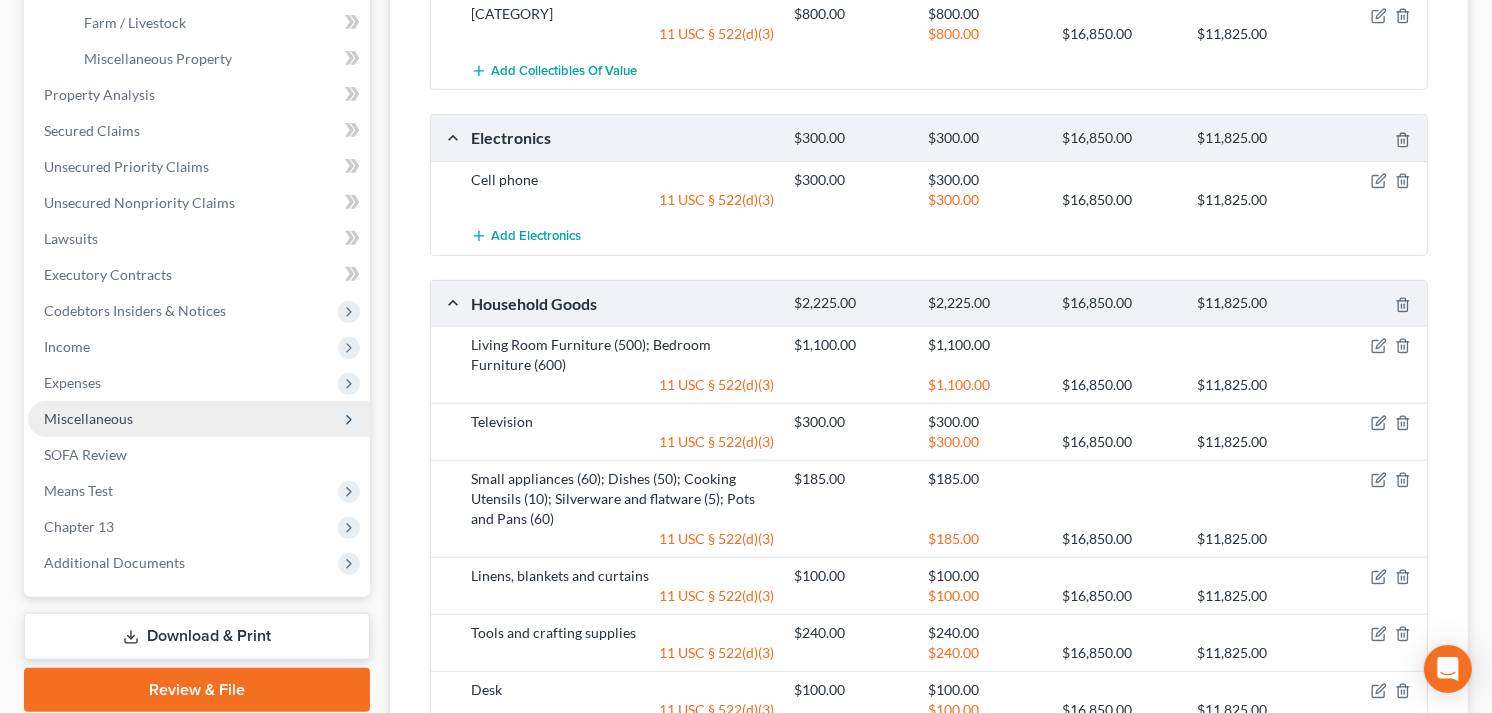 scroll, scrollTop: 666, scrollLeft: 0, axis: vertical 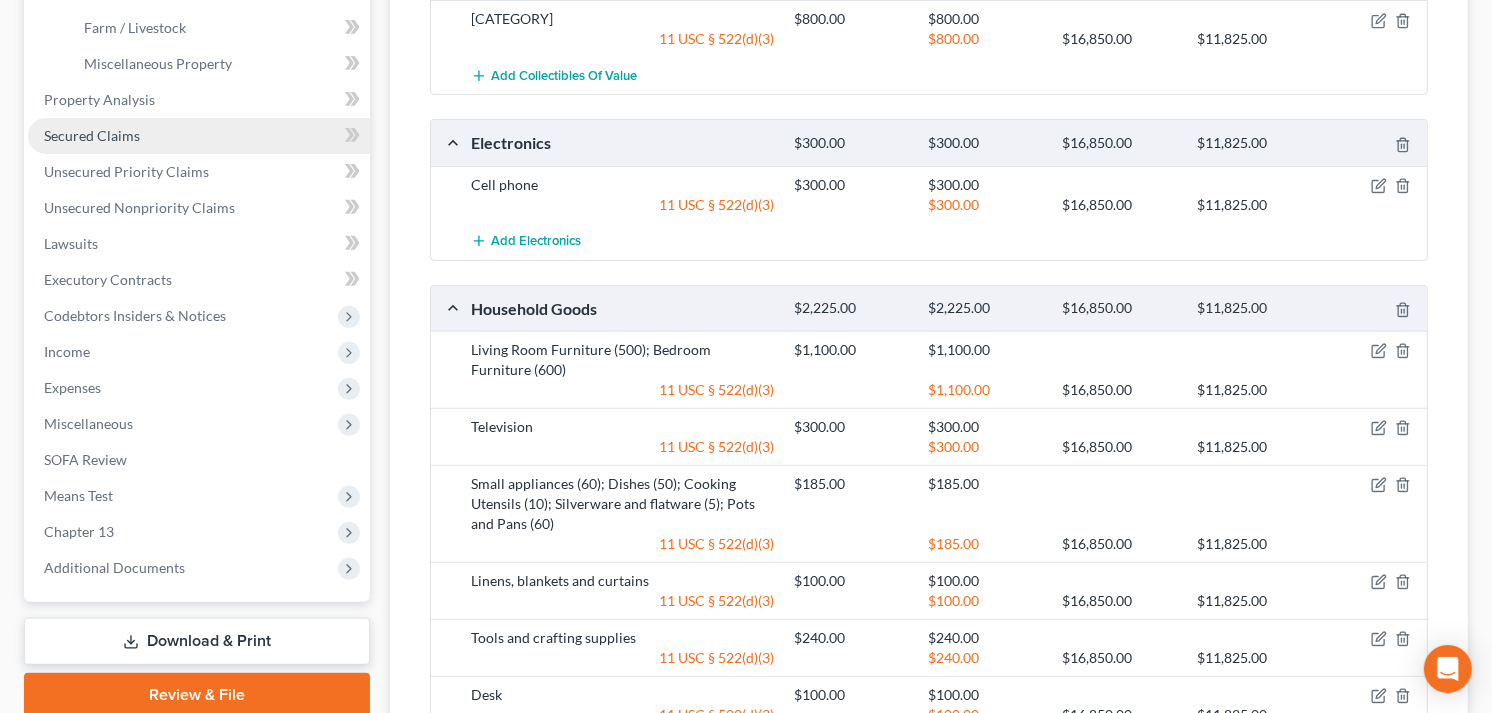 click on "Secured Claims" at bounding box center (92, 135) 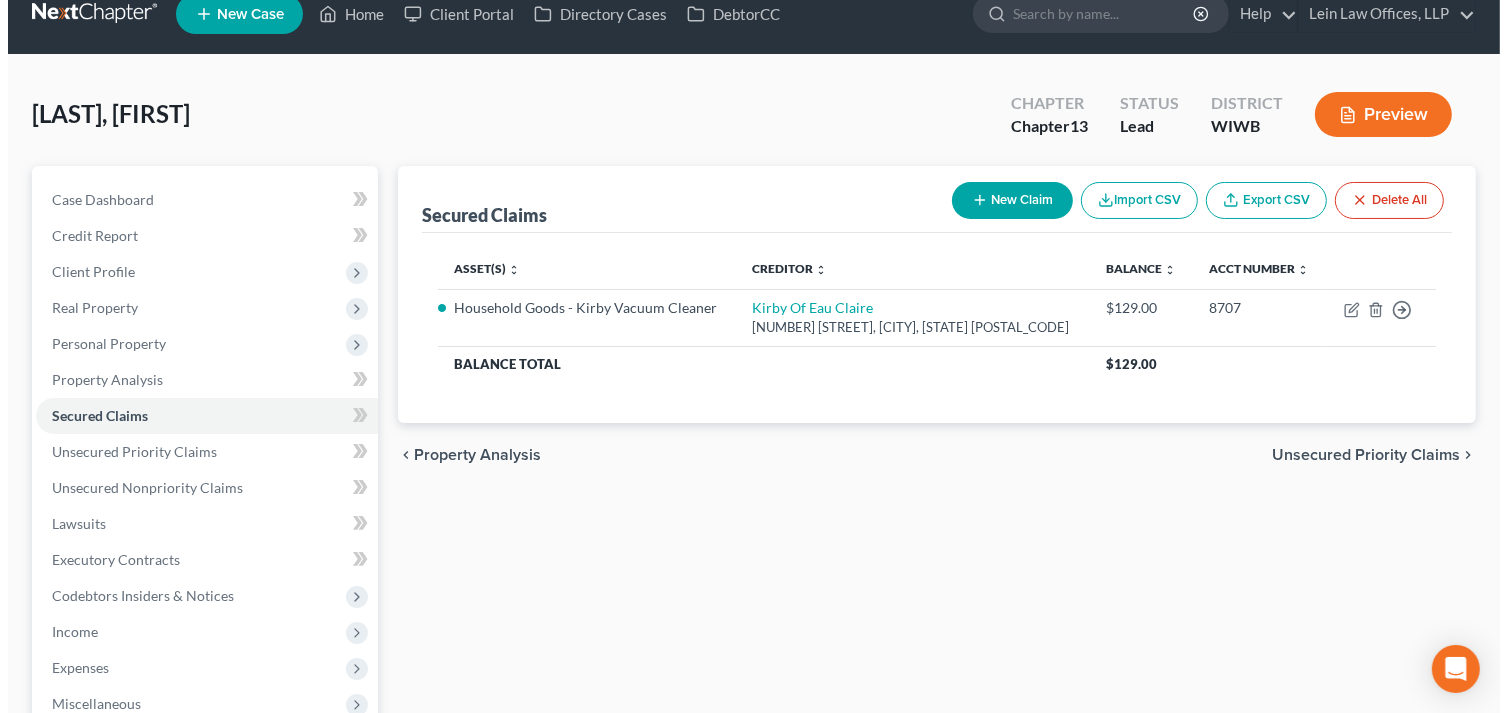 scroll, scrollTop: 0, scrollLeft: 0, axis: both 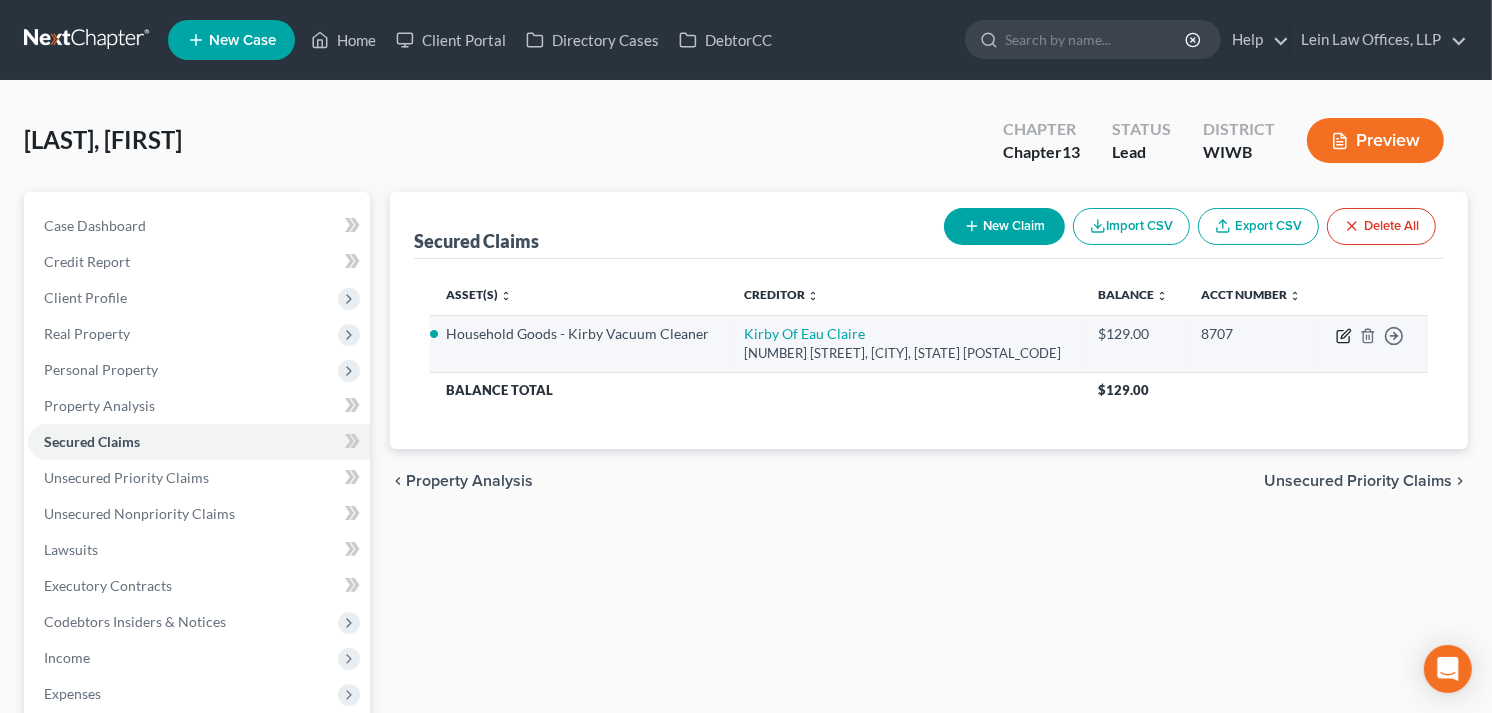 click 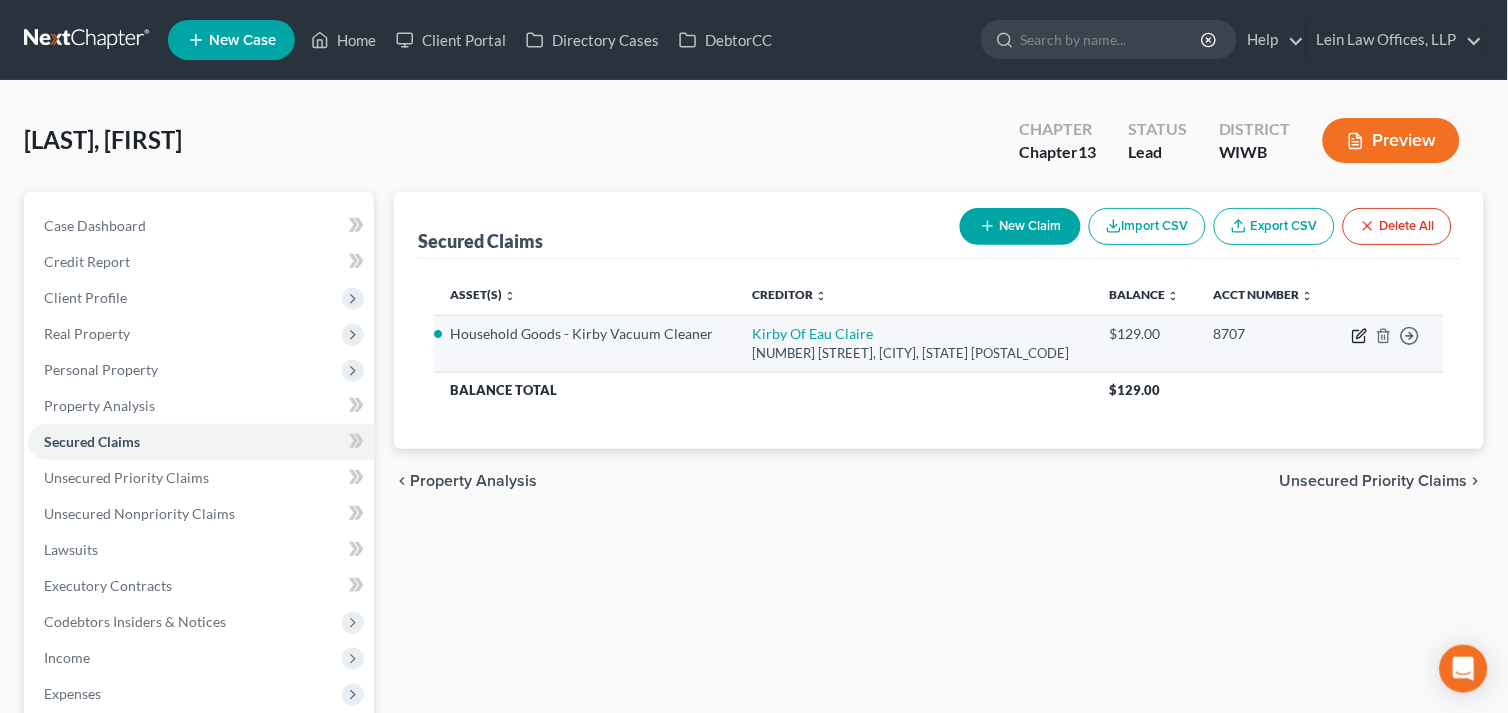 select on "52" 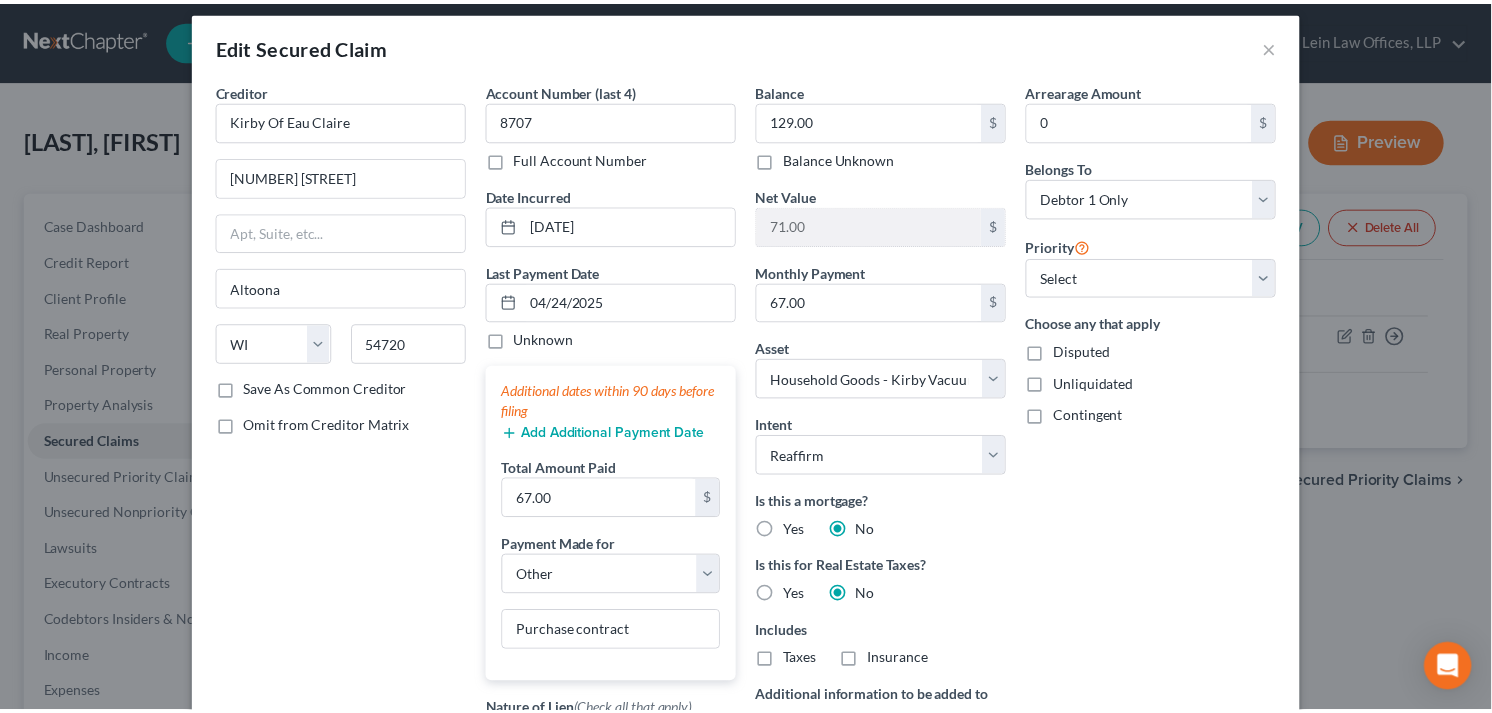 scroll, scrollTop: 0, scrollLeft: 0, axis: both 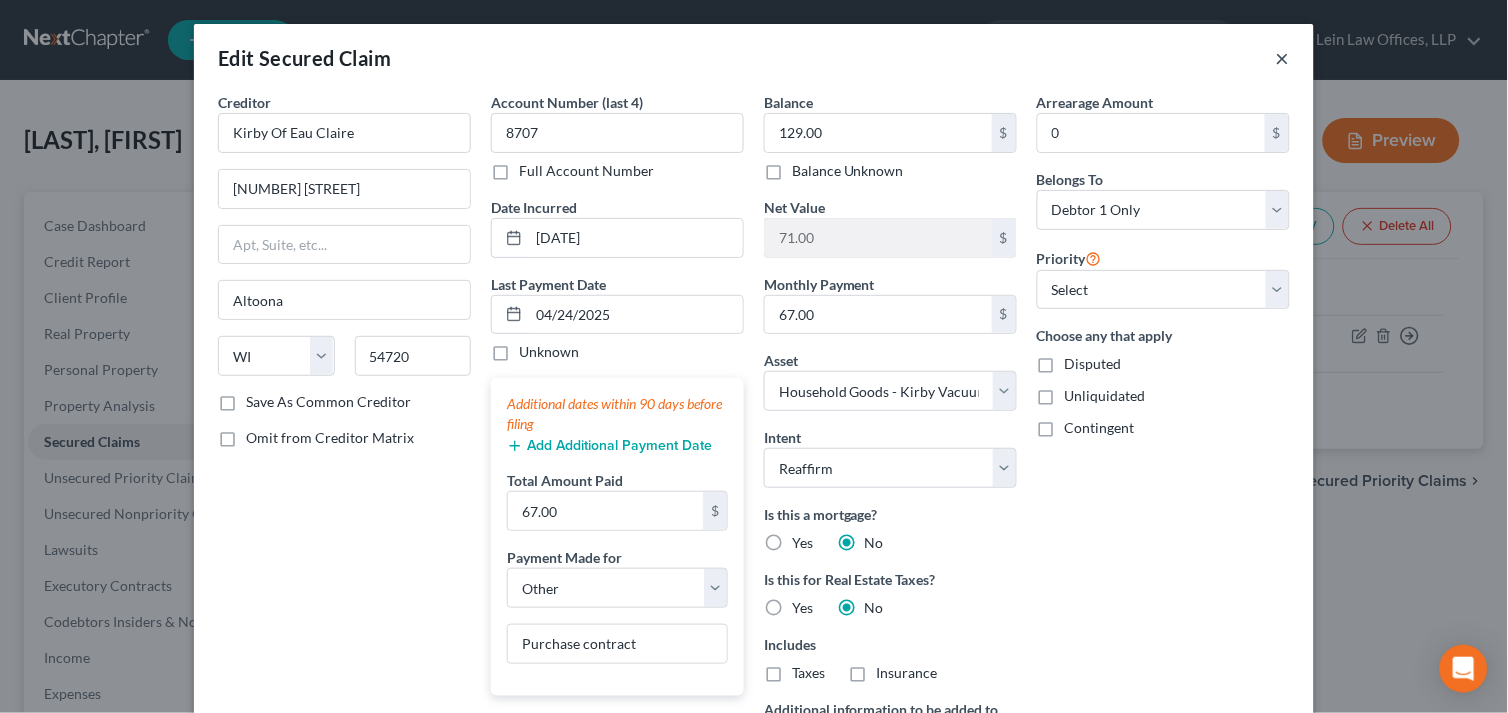 click on "×" at bounding box center [1283, 58] 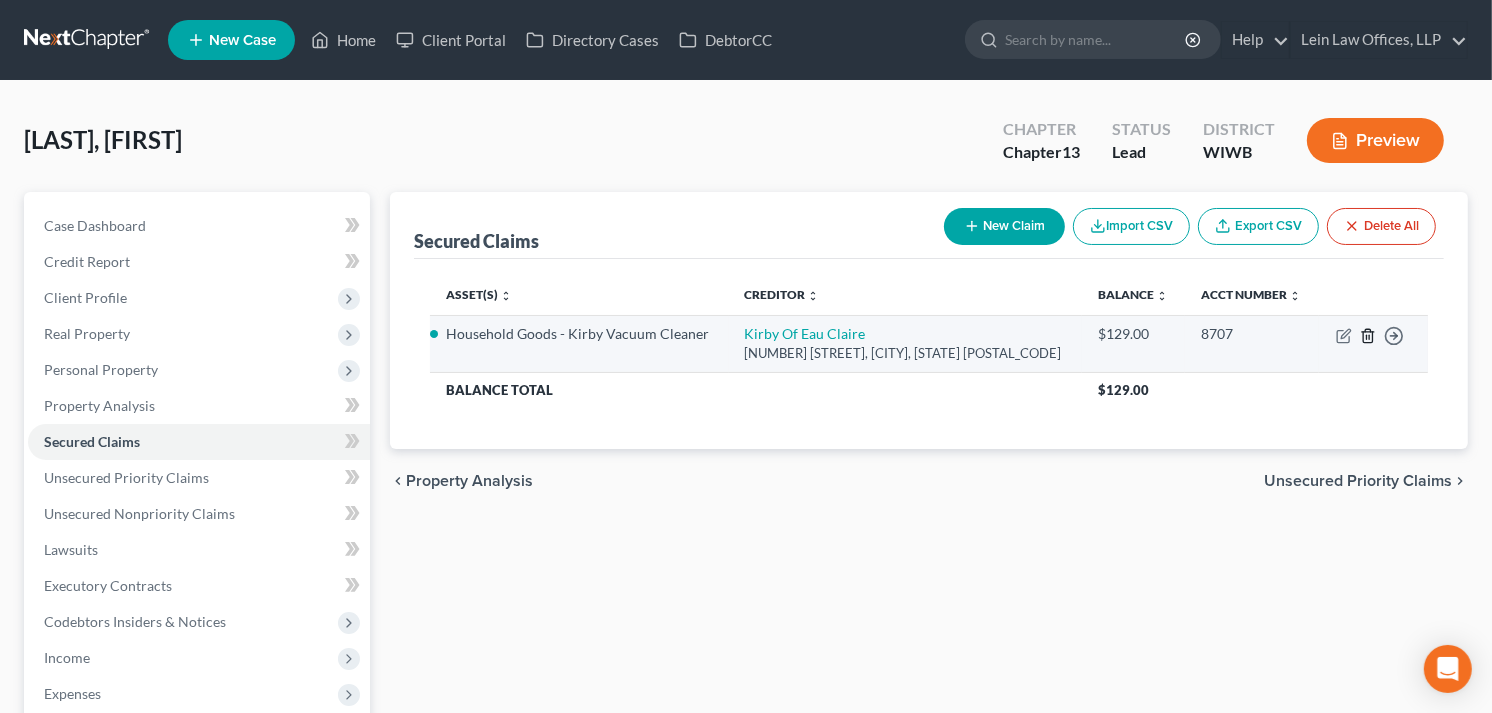 click 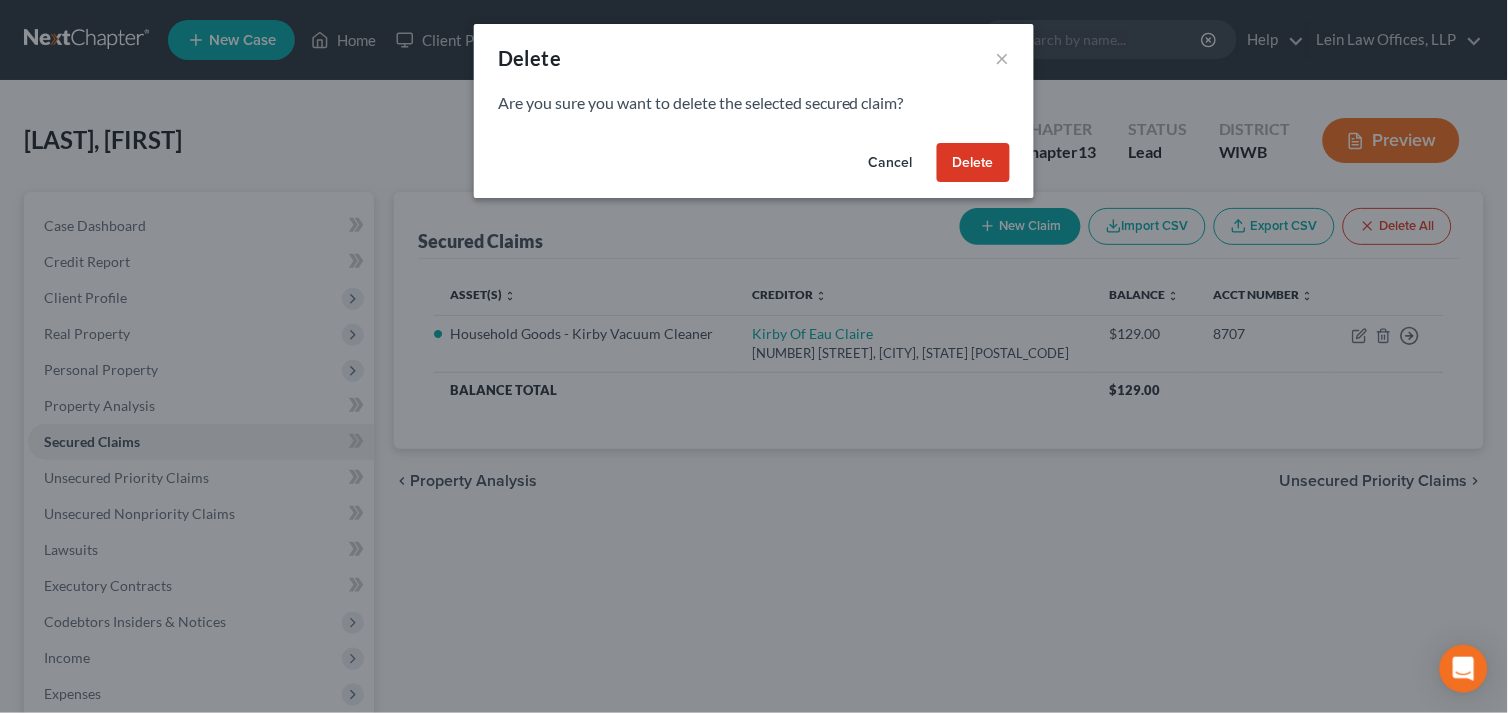 click on "Delete" at bounding box center (973, 163) 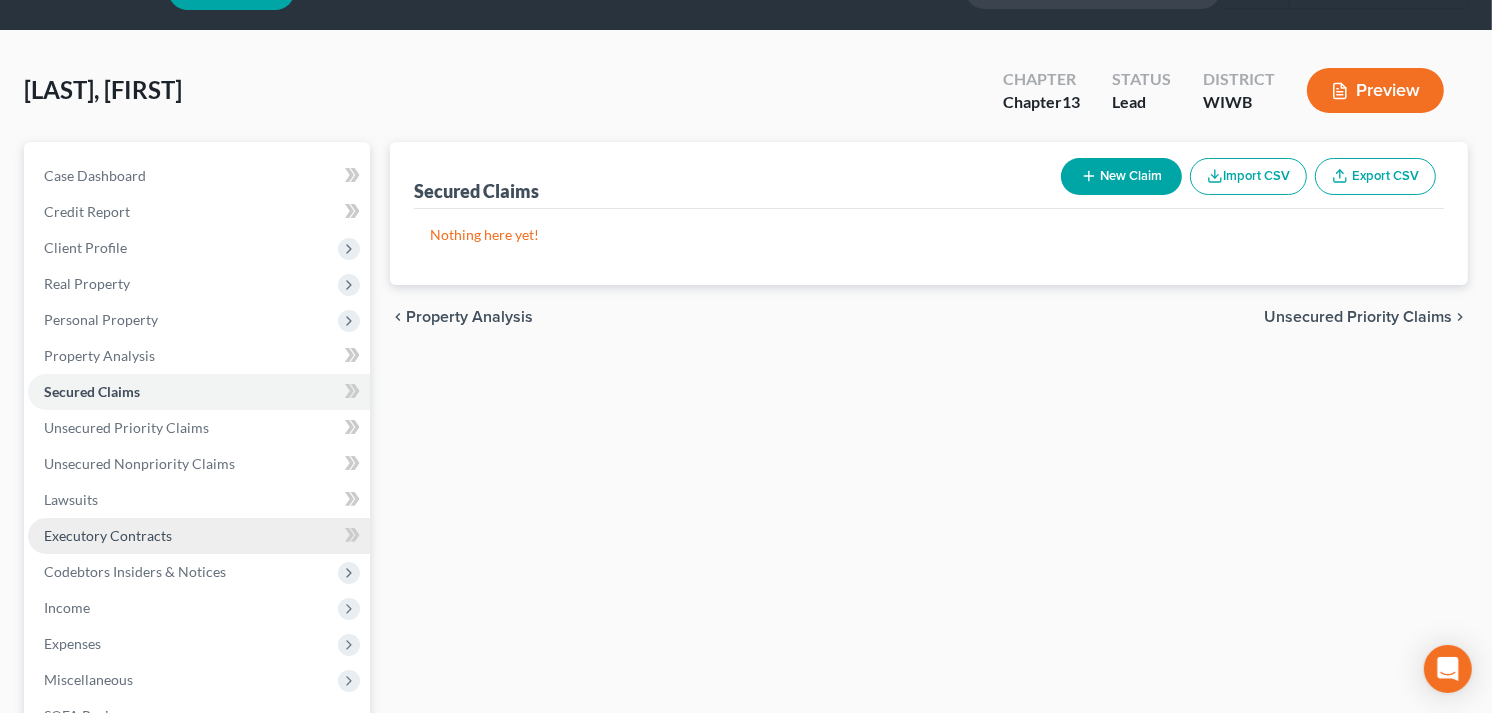scroll, scrollTop: 161, scrollLeft: 0, axis: vertical 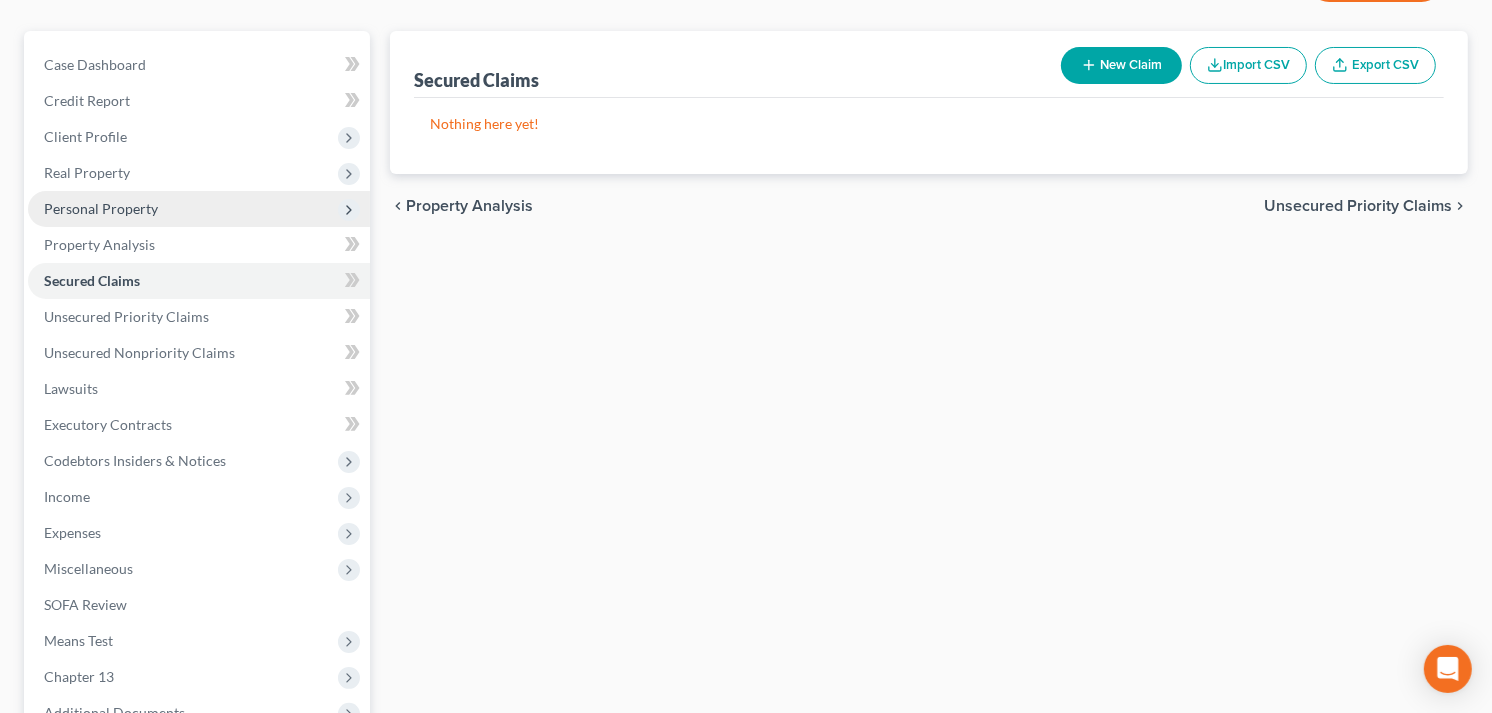 click on "Personal Property" at bounding box center [101, 208] 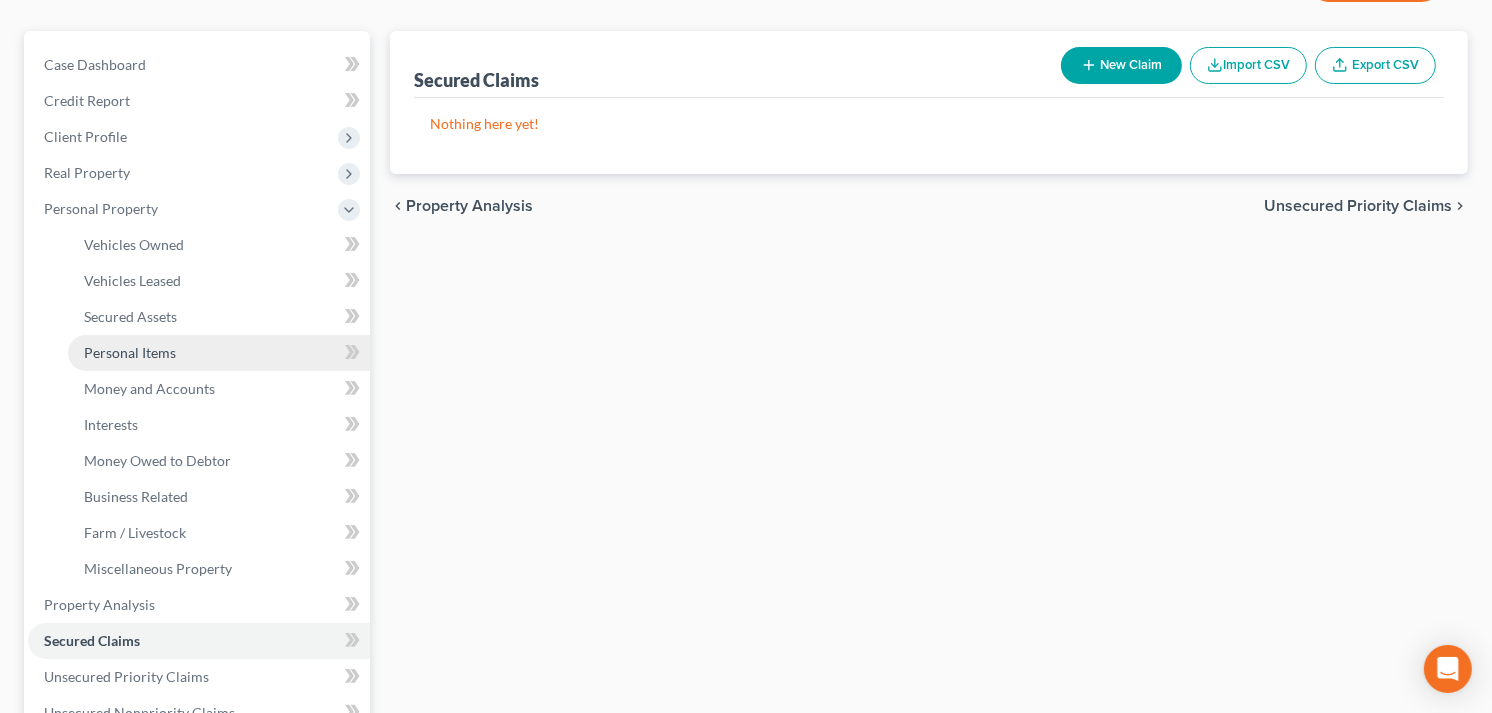 click on "Personal Items" at bounding box center (130, 352) 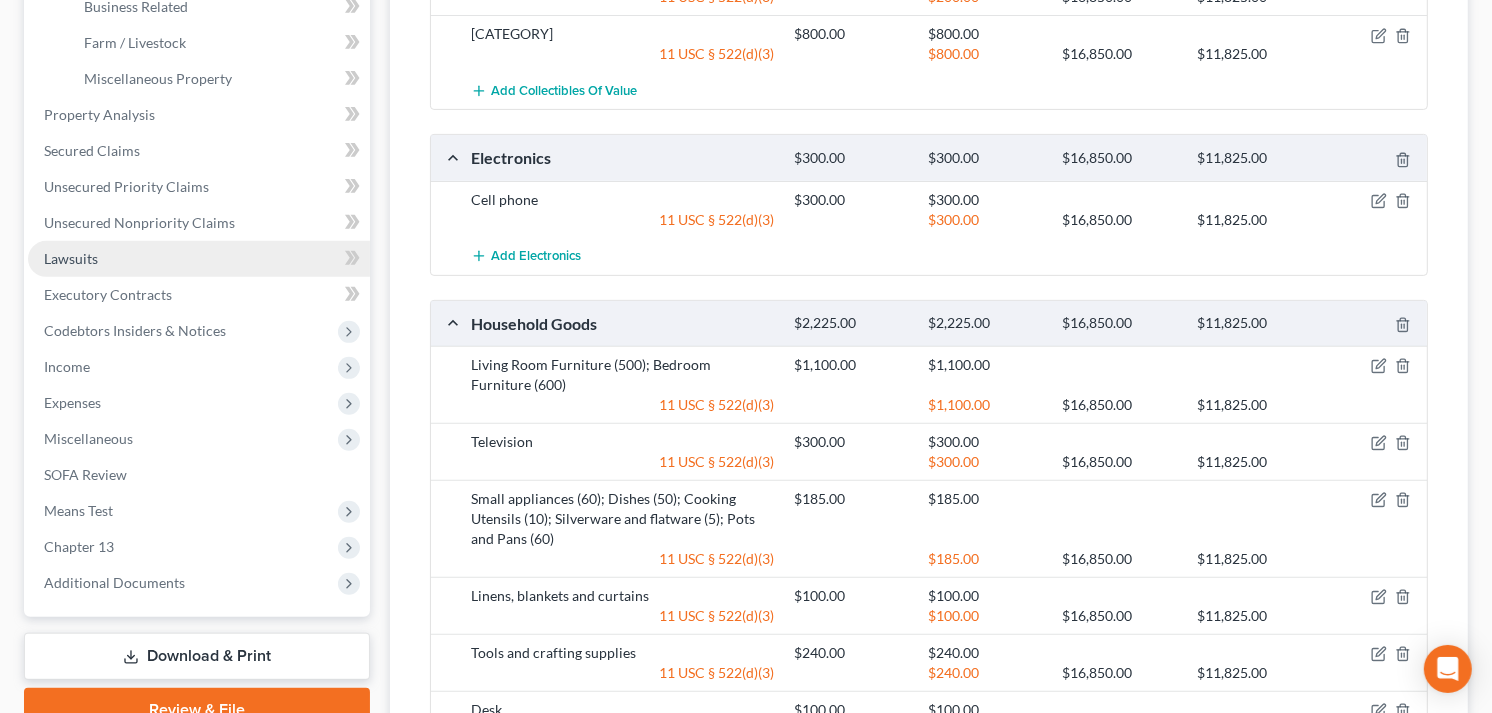 scroll, scrollTop: 635, scrollLeft: 0, axis: vertical 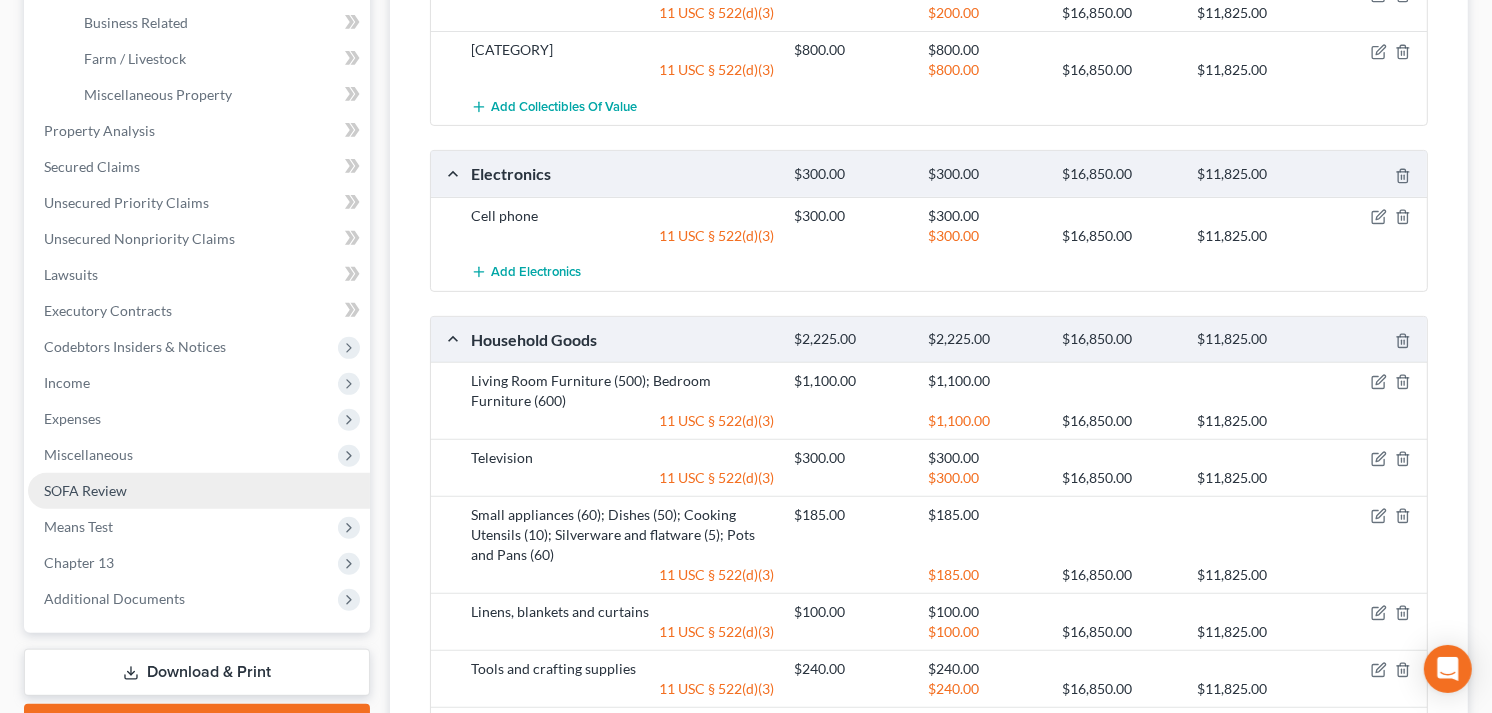 click on "SOFA Review" at bounding box center [85, 490] 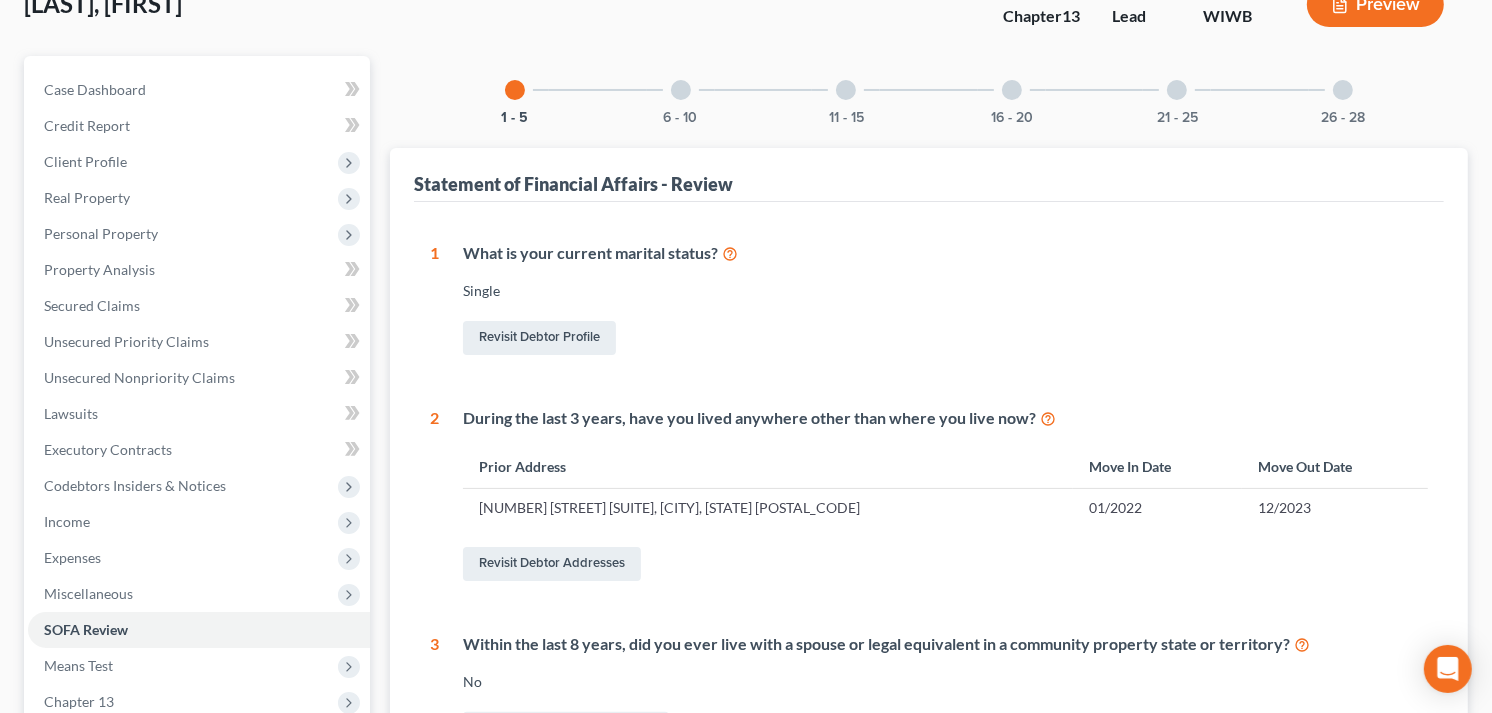 scroll, scrollTop: 333, scrollLeft: 0, axis: vertical 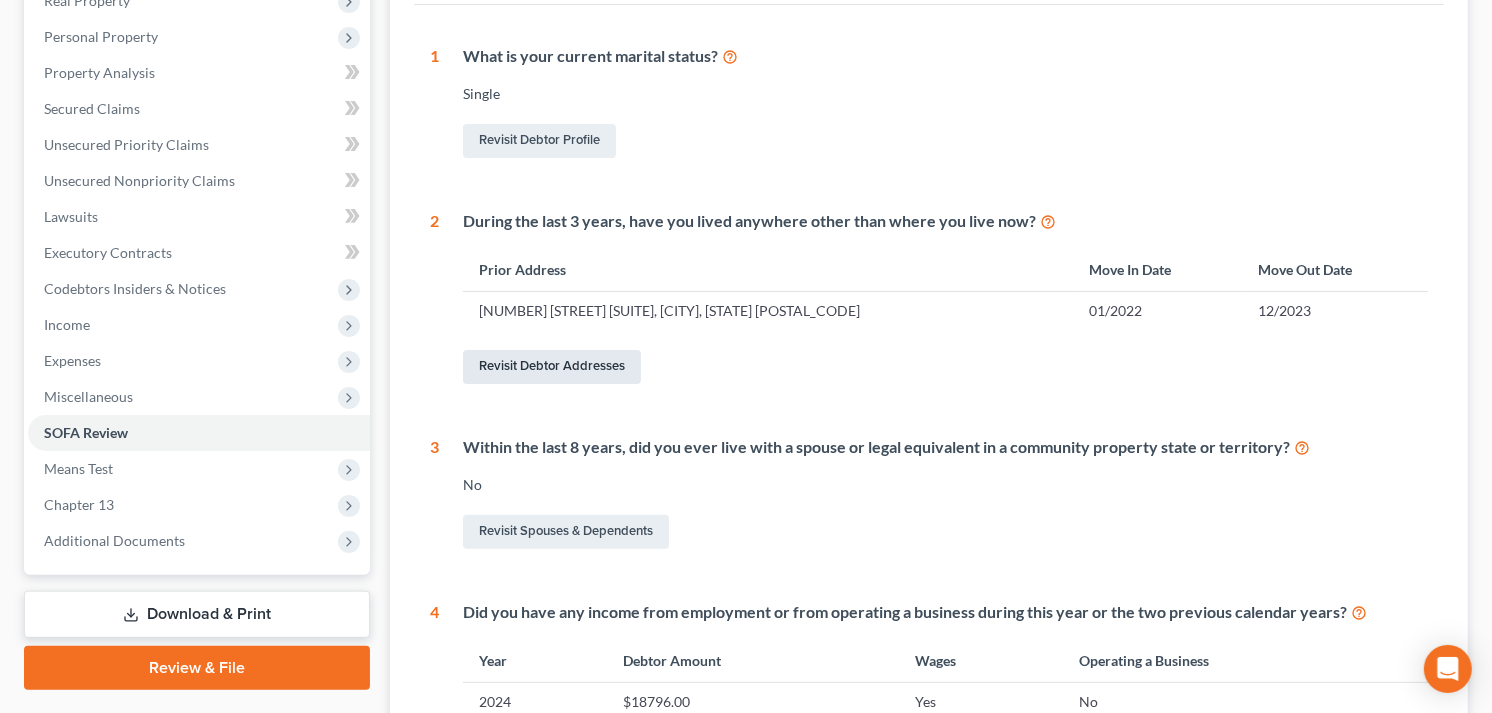 click on "Revisit Debtor Addresses" at bounding box center (552, 367) 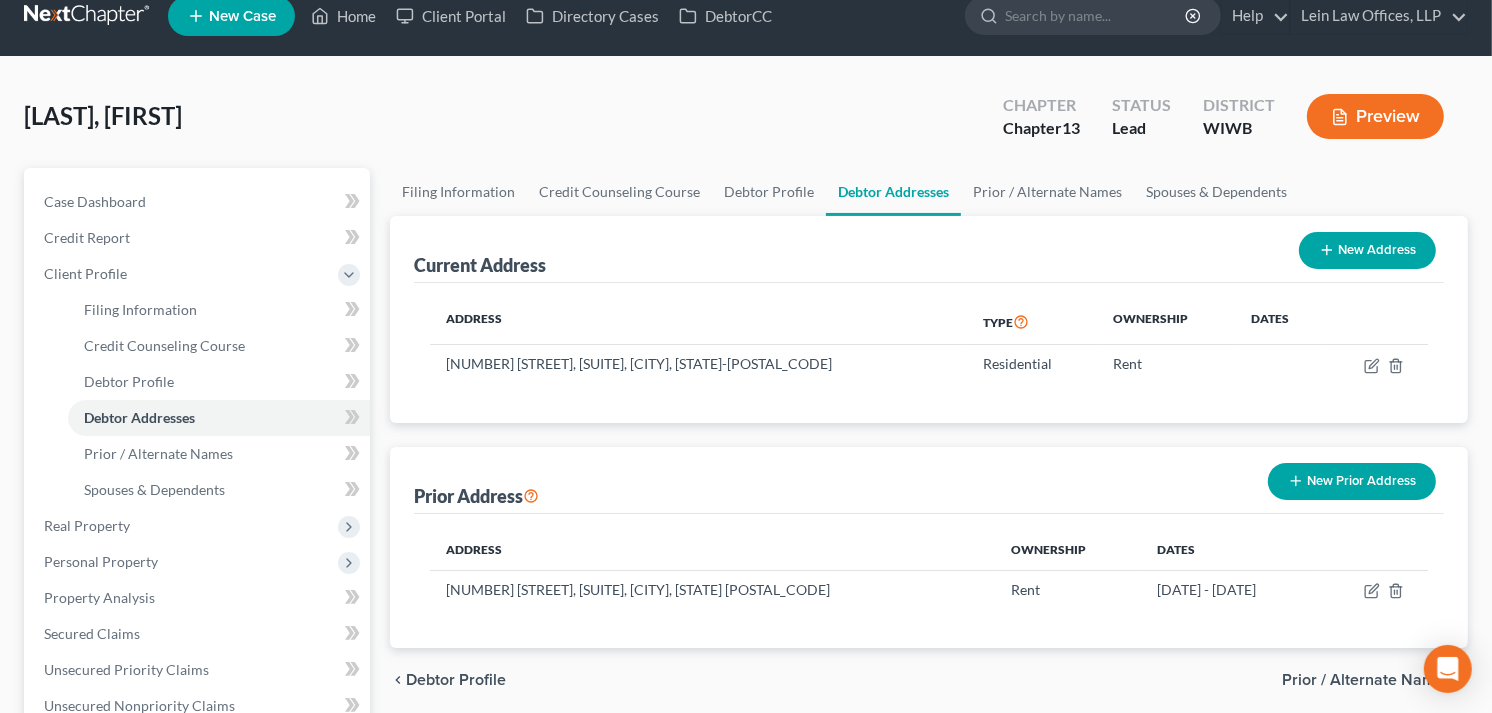 scroll, scrollTop: 0, scrollLeft: 0, axis: both 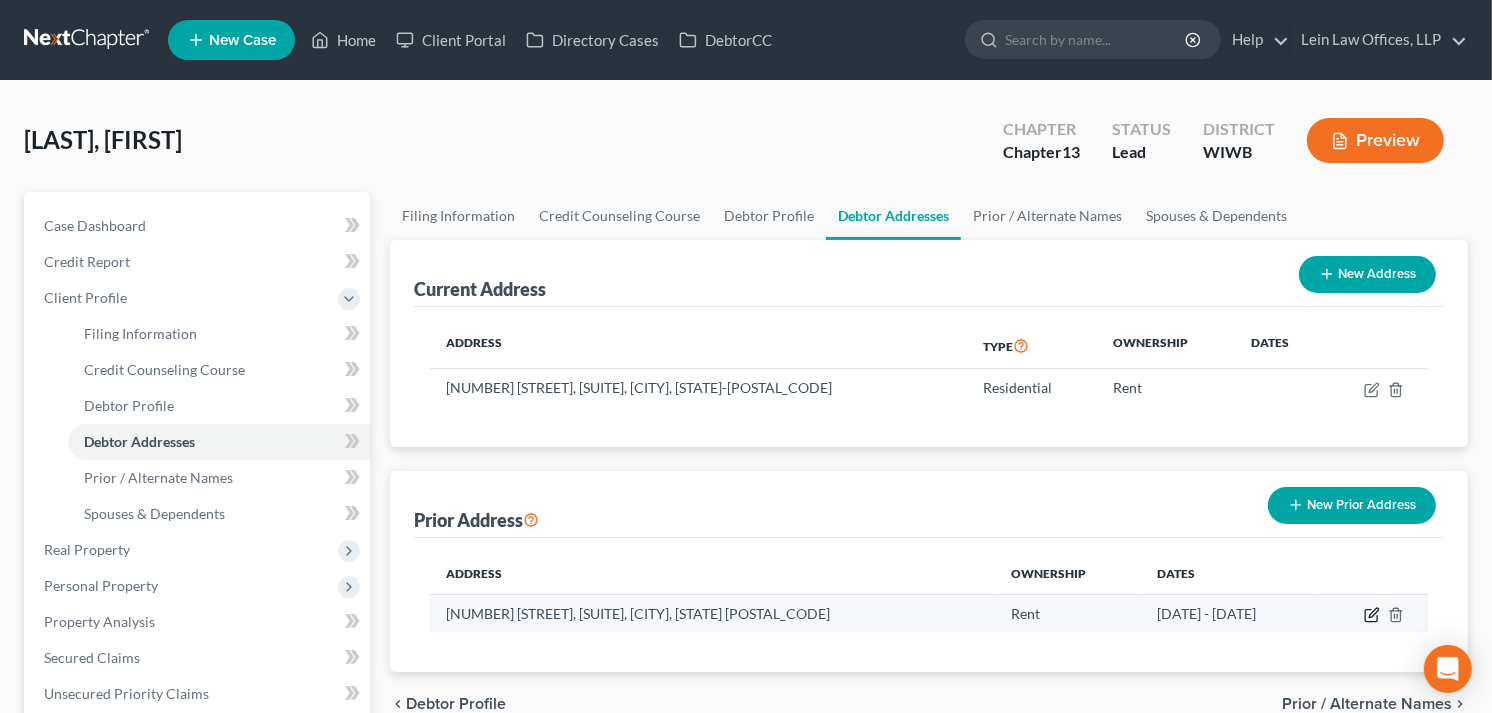 click 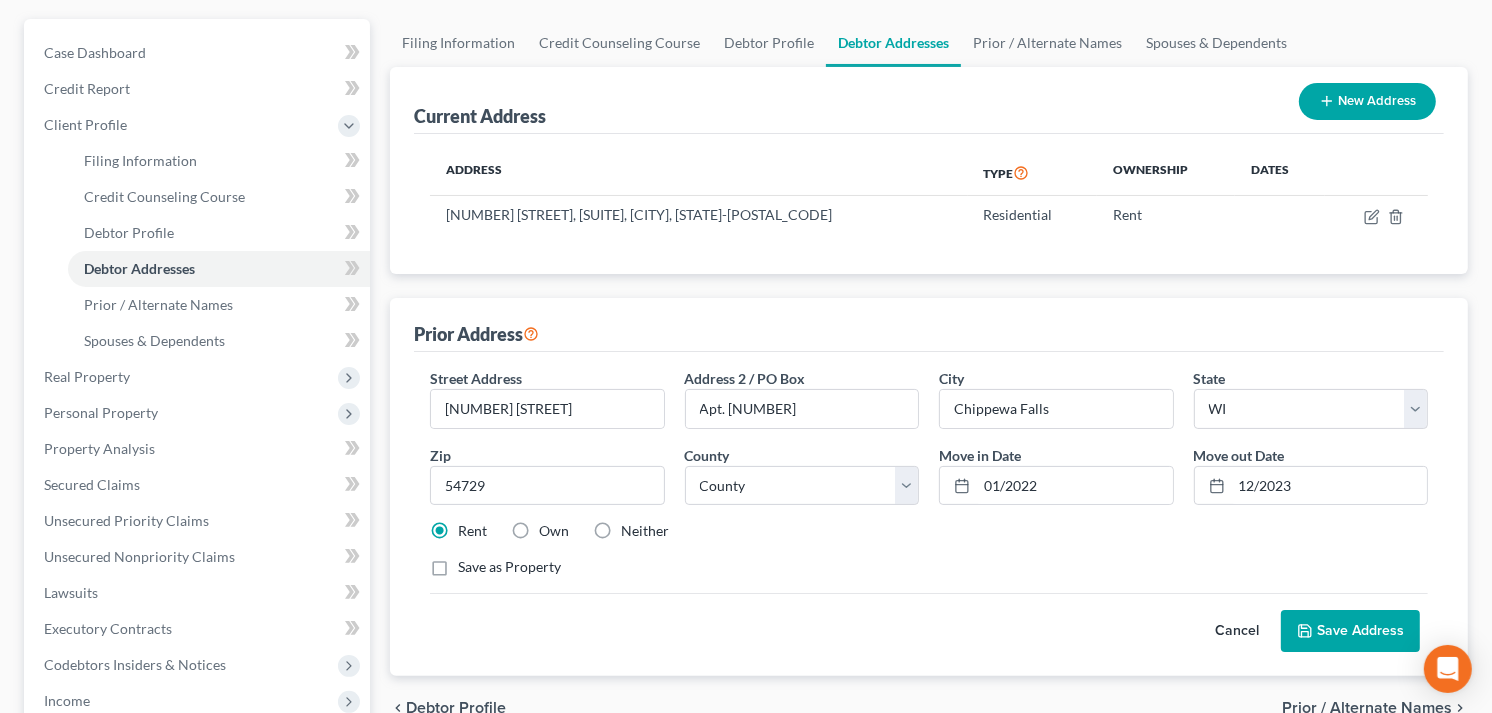 scroll, scrollTop: 222, scrollLeft: 0, axis: vertical 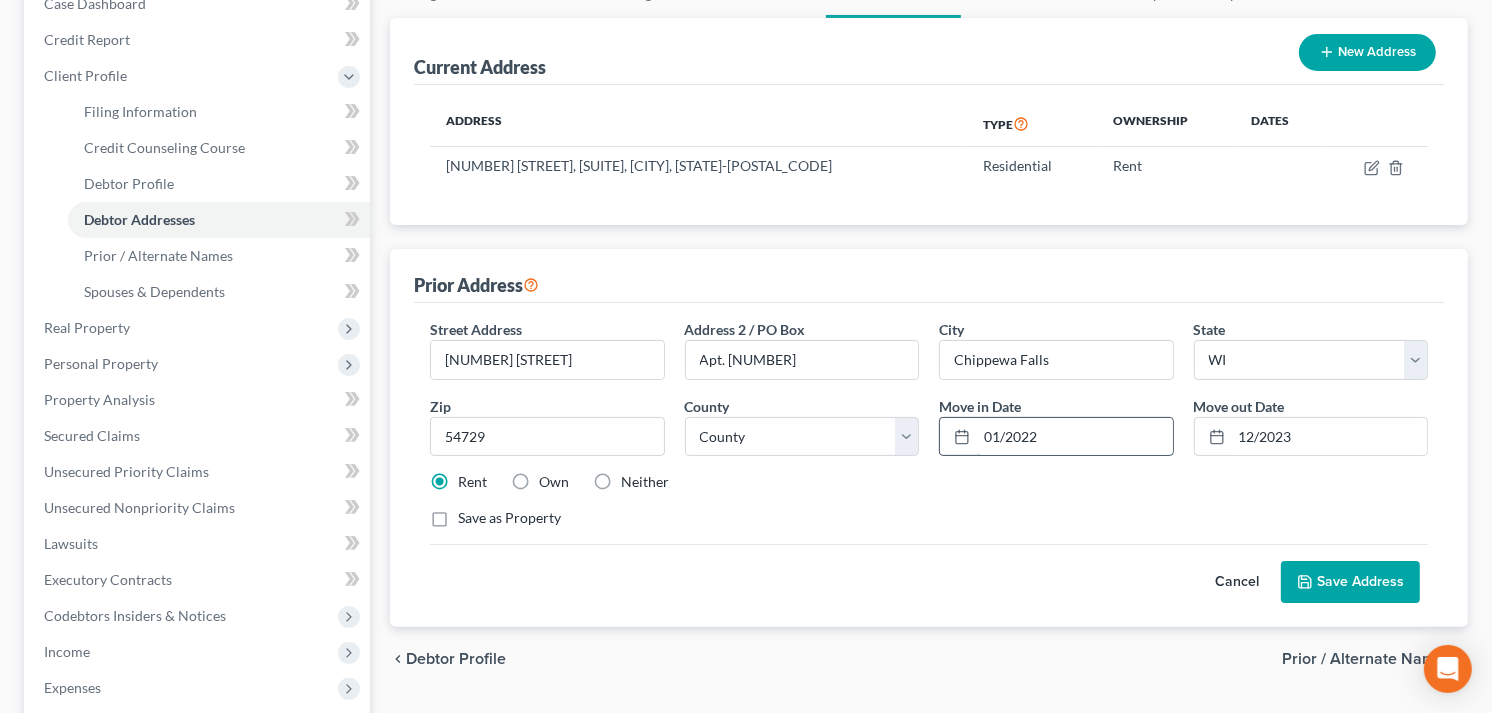 drag, startPoint x: 984, startPoint y: 434, endPoint x: 1064, endPoint y: 433, distance: 80.00625 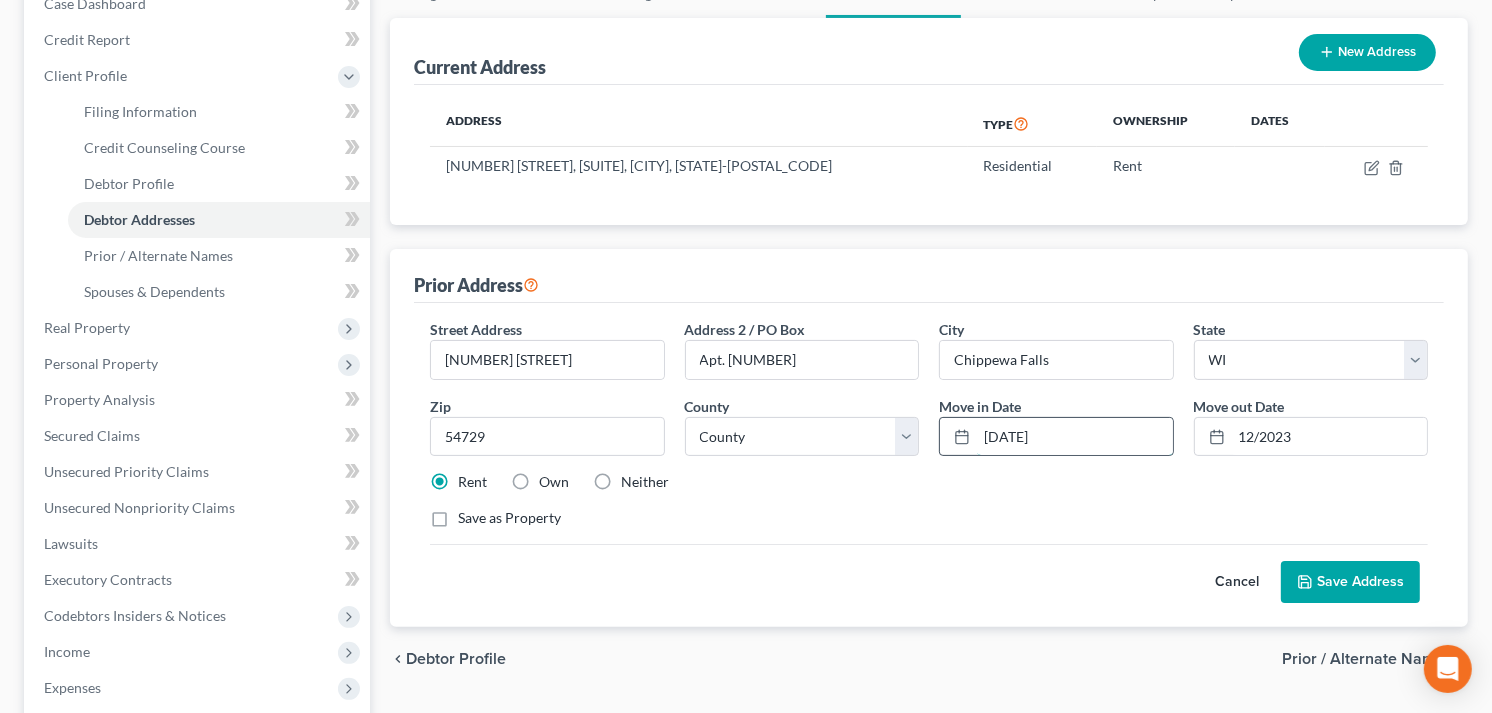 drag, startPoint x: 1030, startPoint y: 435, endPoint x: 1085, endPoint y: 431, distance: 55.145264 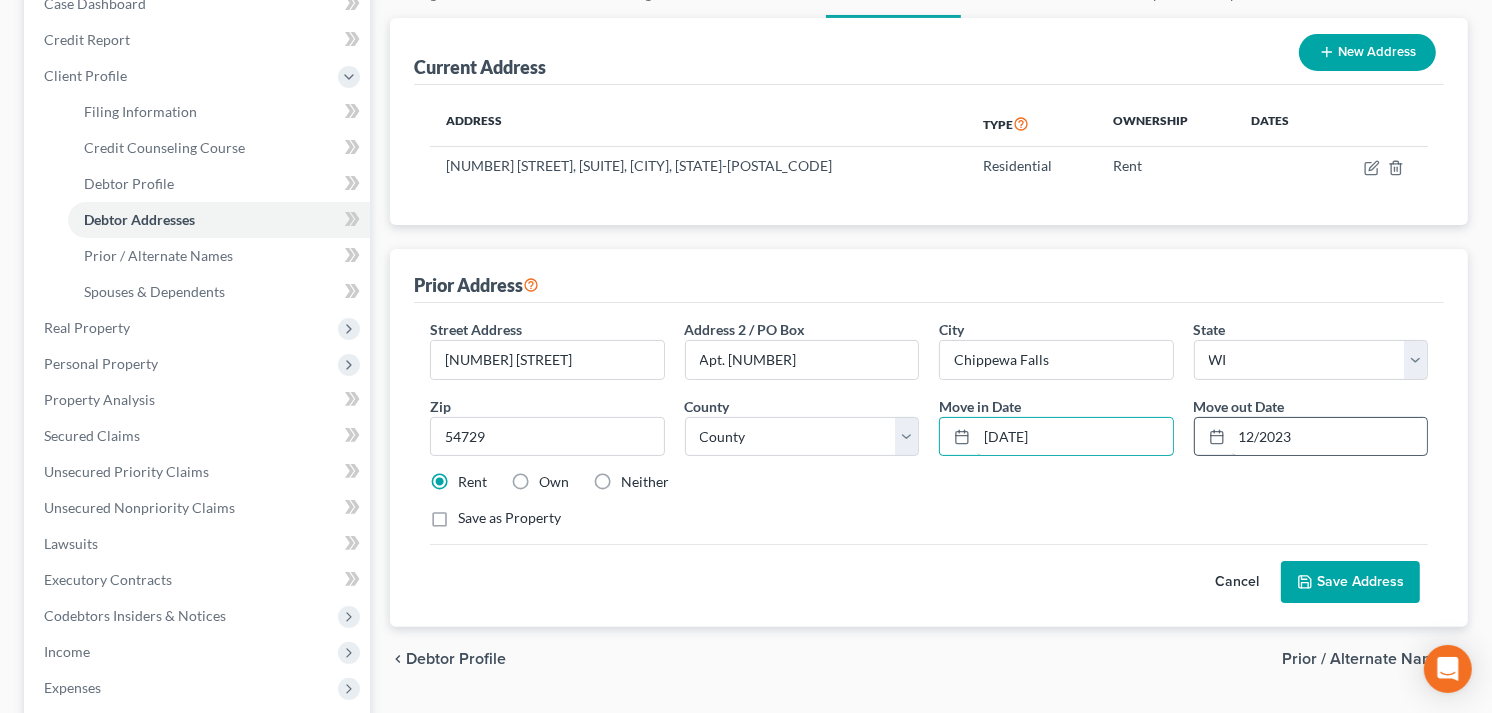 type on "[DATE]" 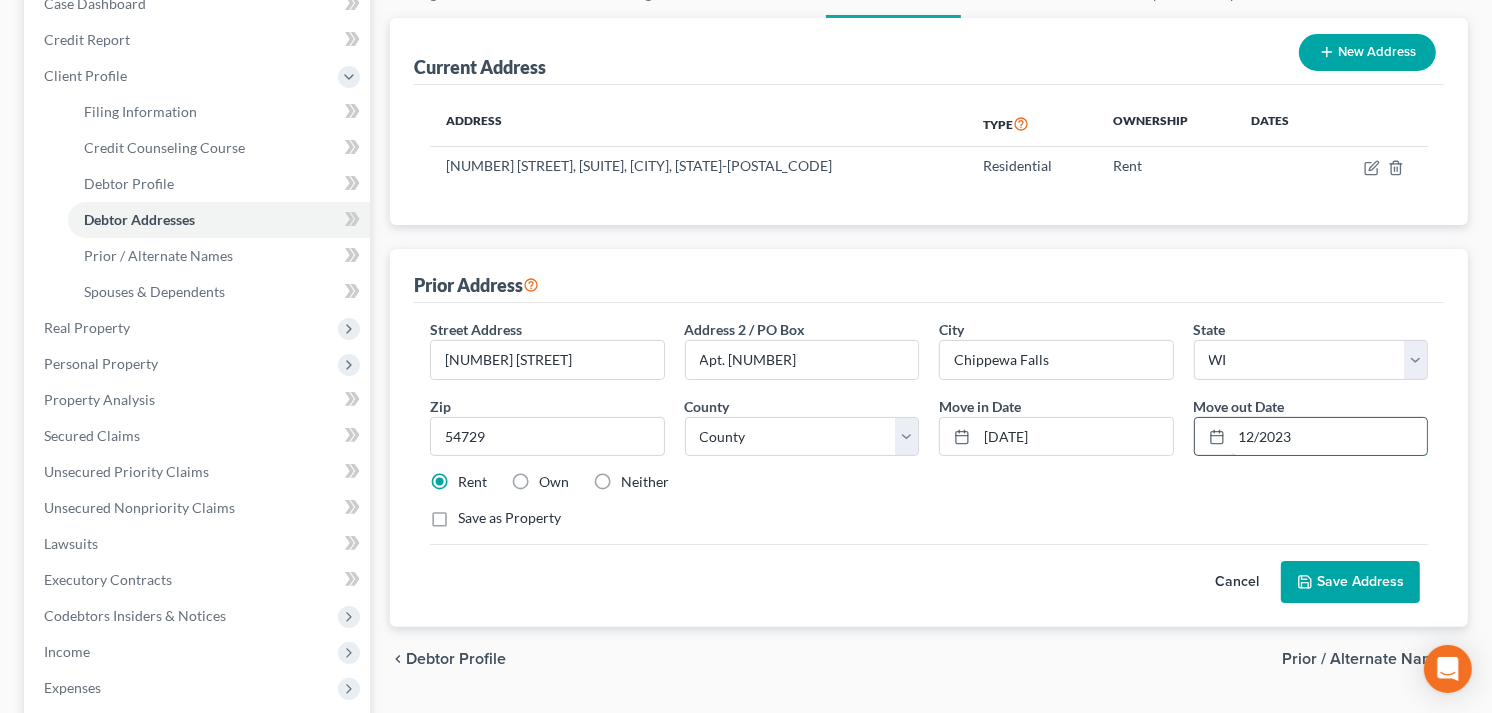 drag, startPoint x: 1300, startPoint y: 434, endPoint x: 1242, endPoint y: 437, distance: 58.077534 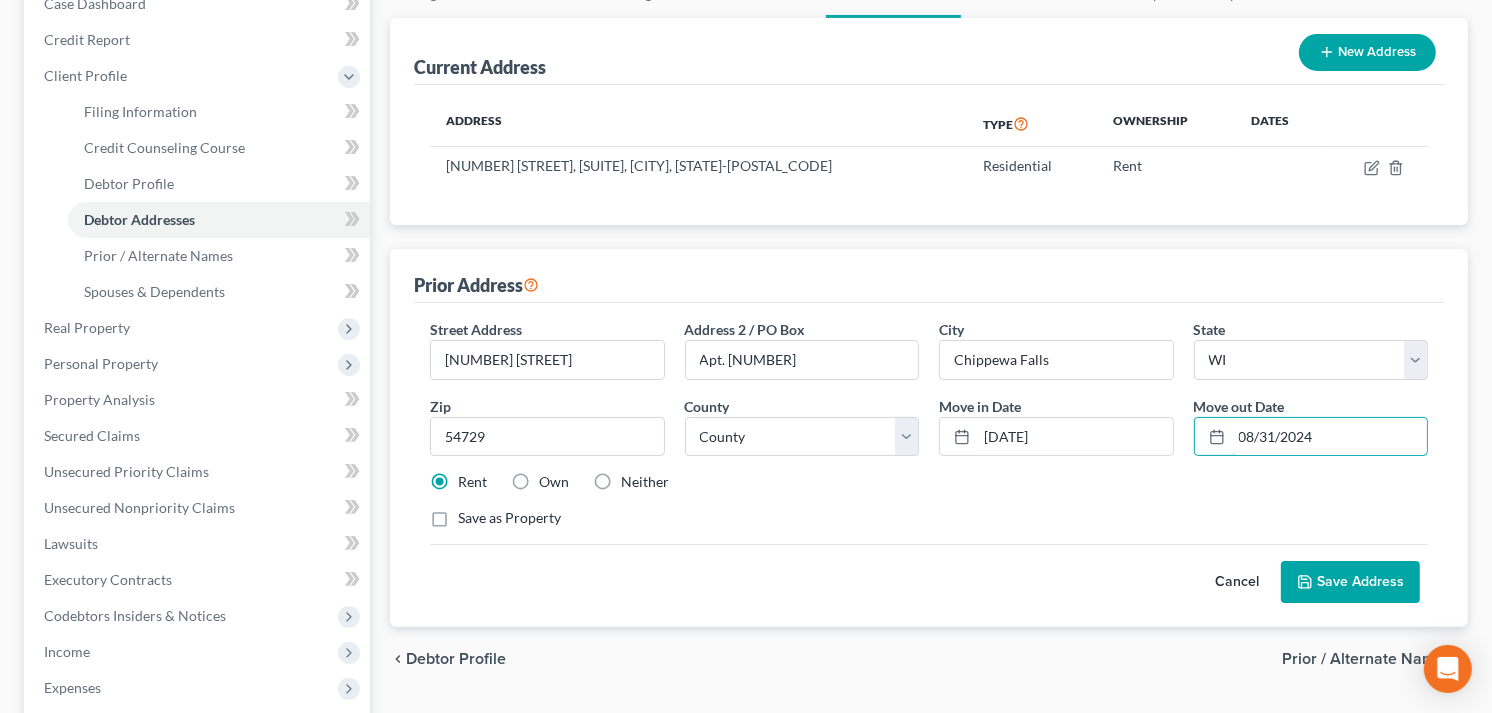 type on "08/31/2024" 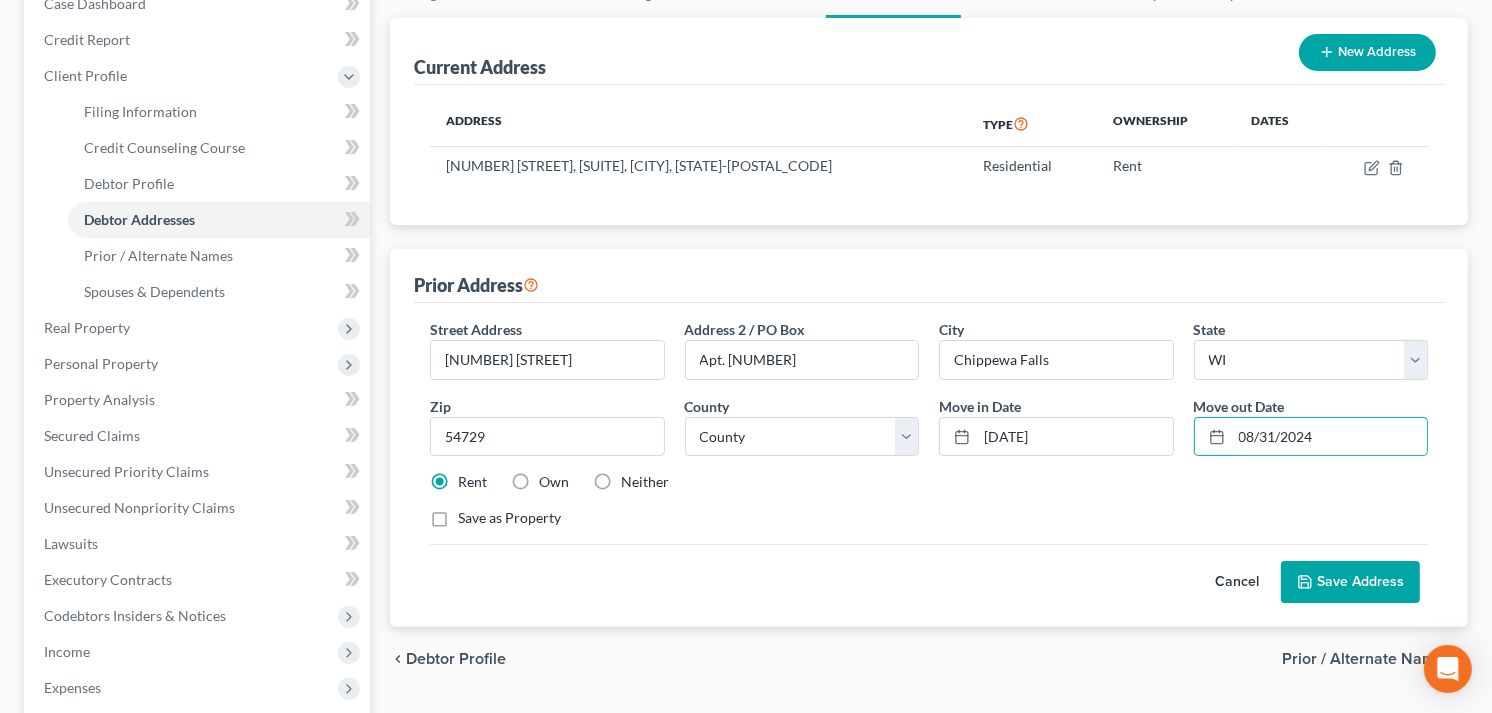 click on "Save Address" at bounding box center (1350, 582) 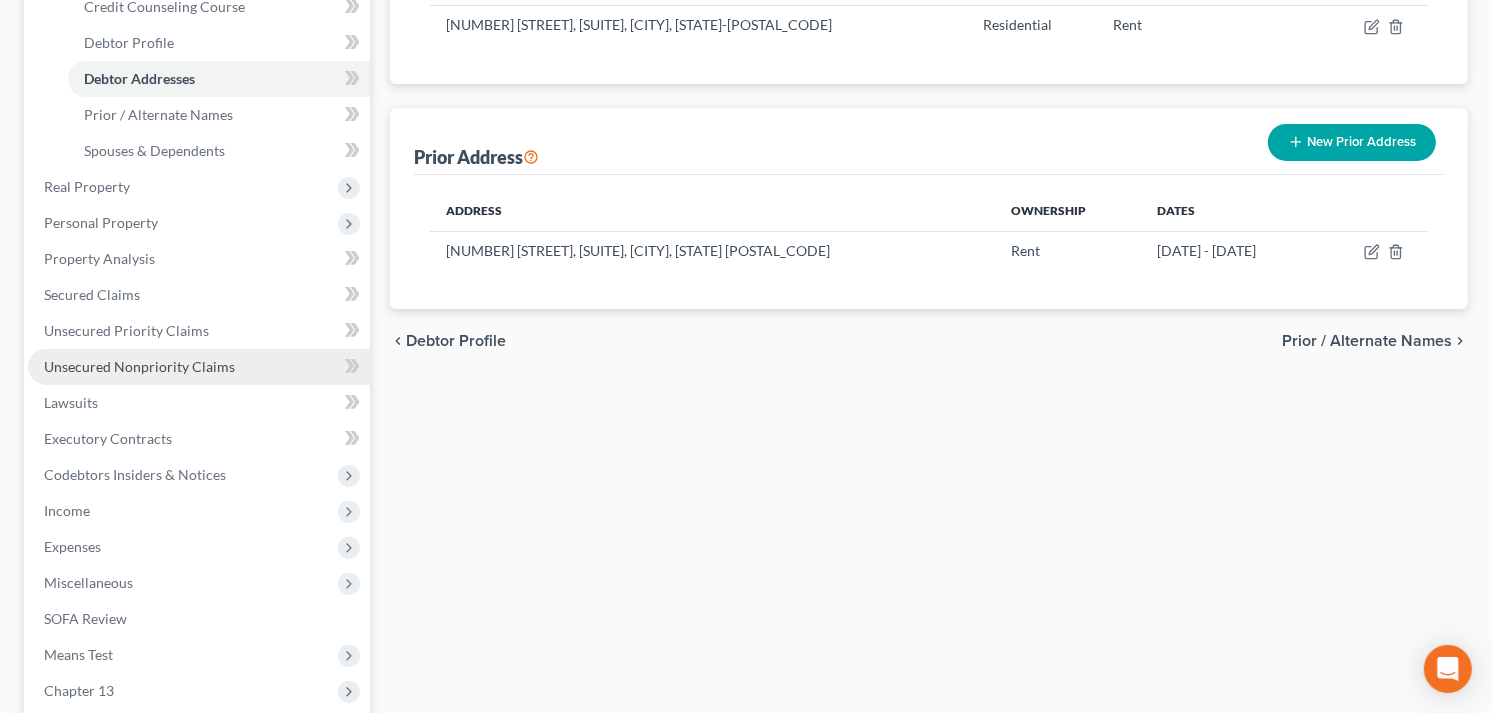 scroll, scrollTop: 600, scrollLeft: 0, axis: vertical 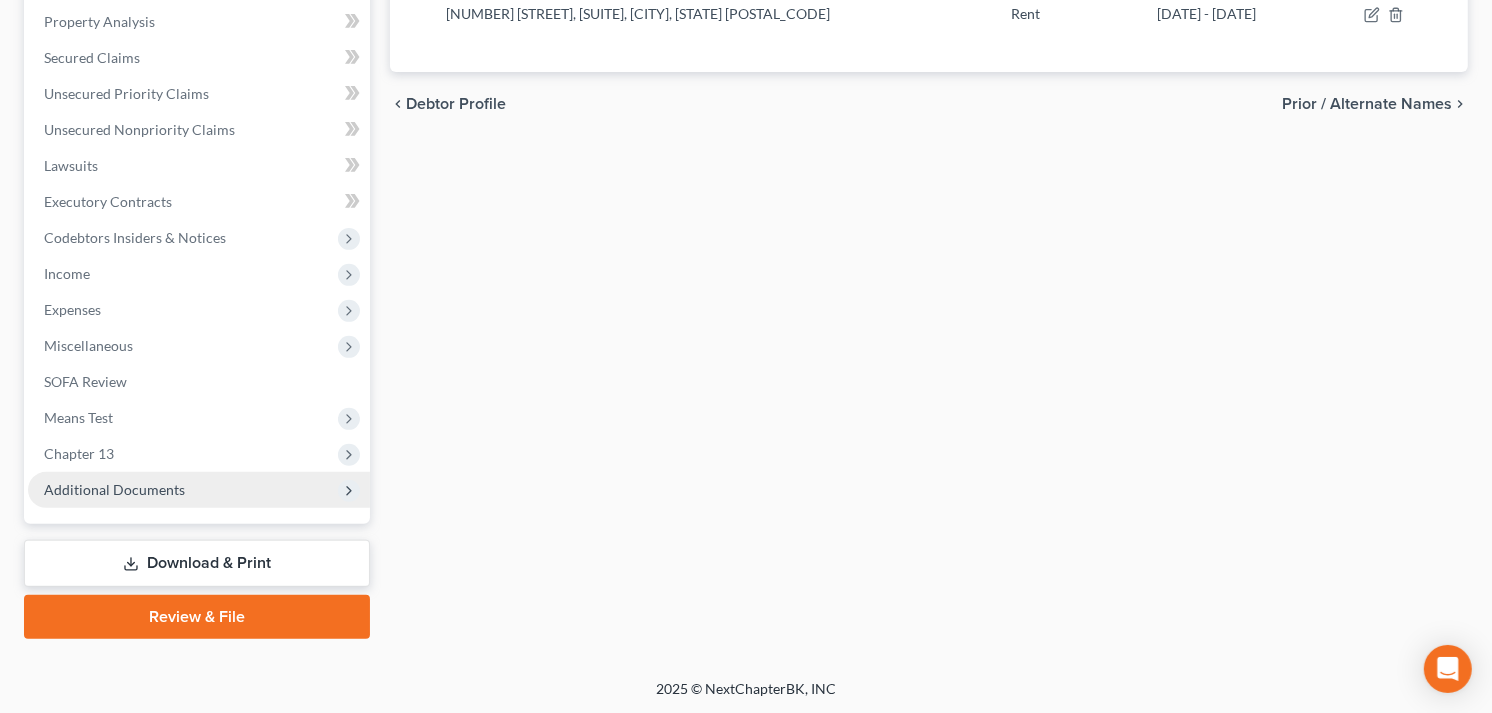 click on "Additional Documents" at bounding box center (114, 489) 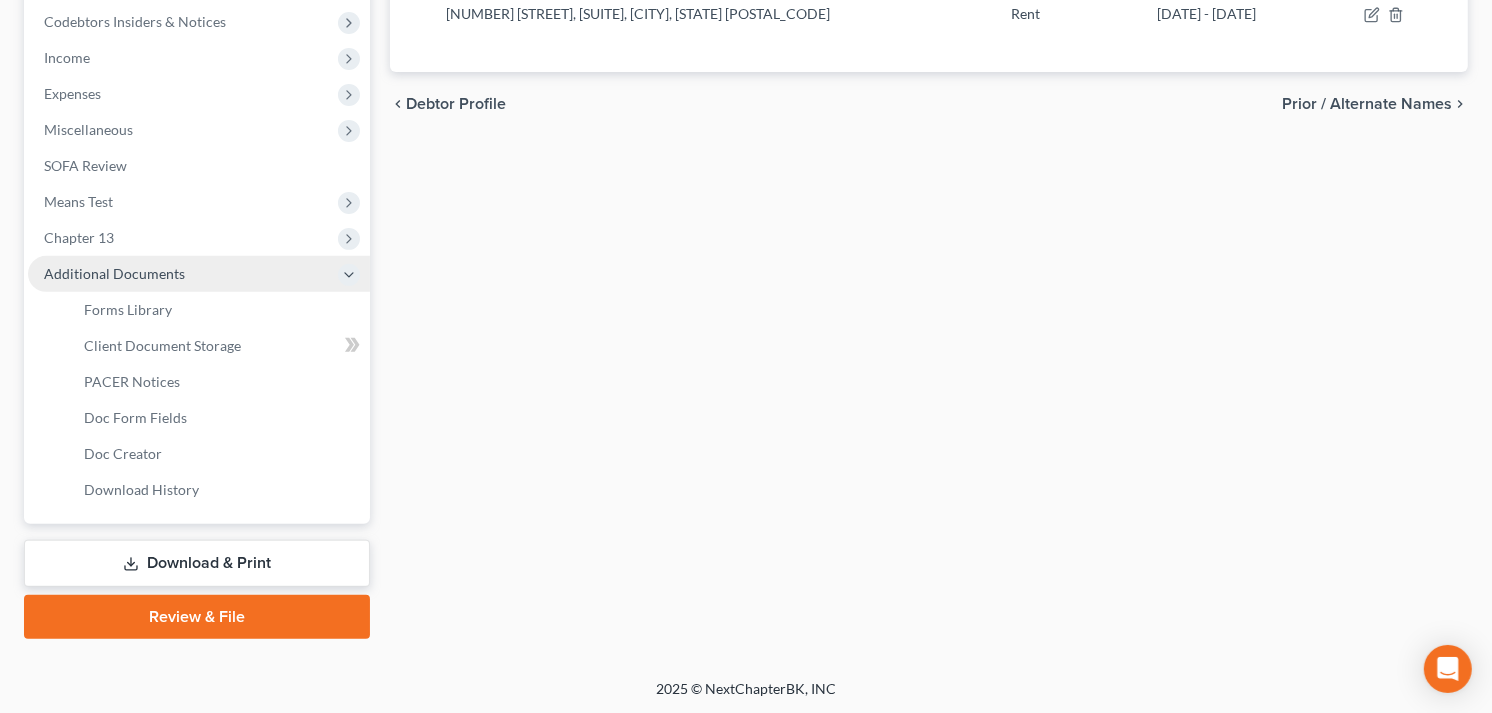 scroll, scrollTop: 384, scrollLeft: 0, axis: vertical 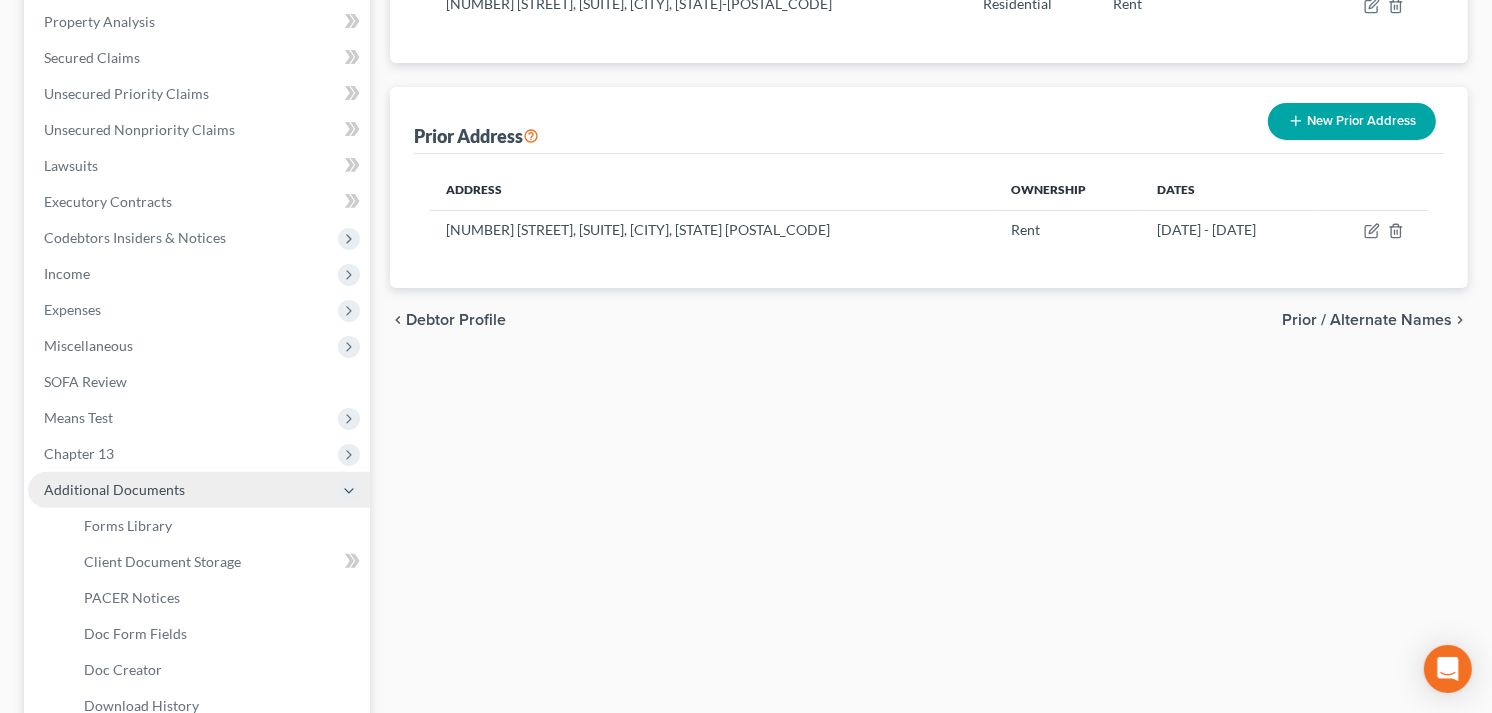 click on "Additional Documents" at bounding box center (114, 489) 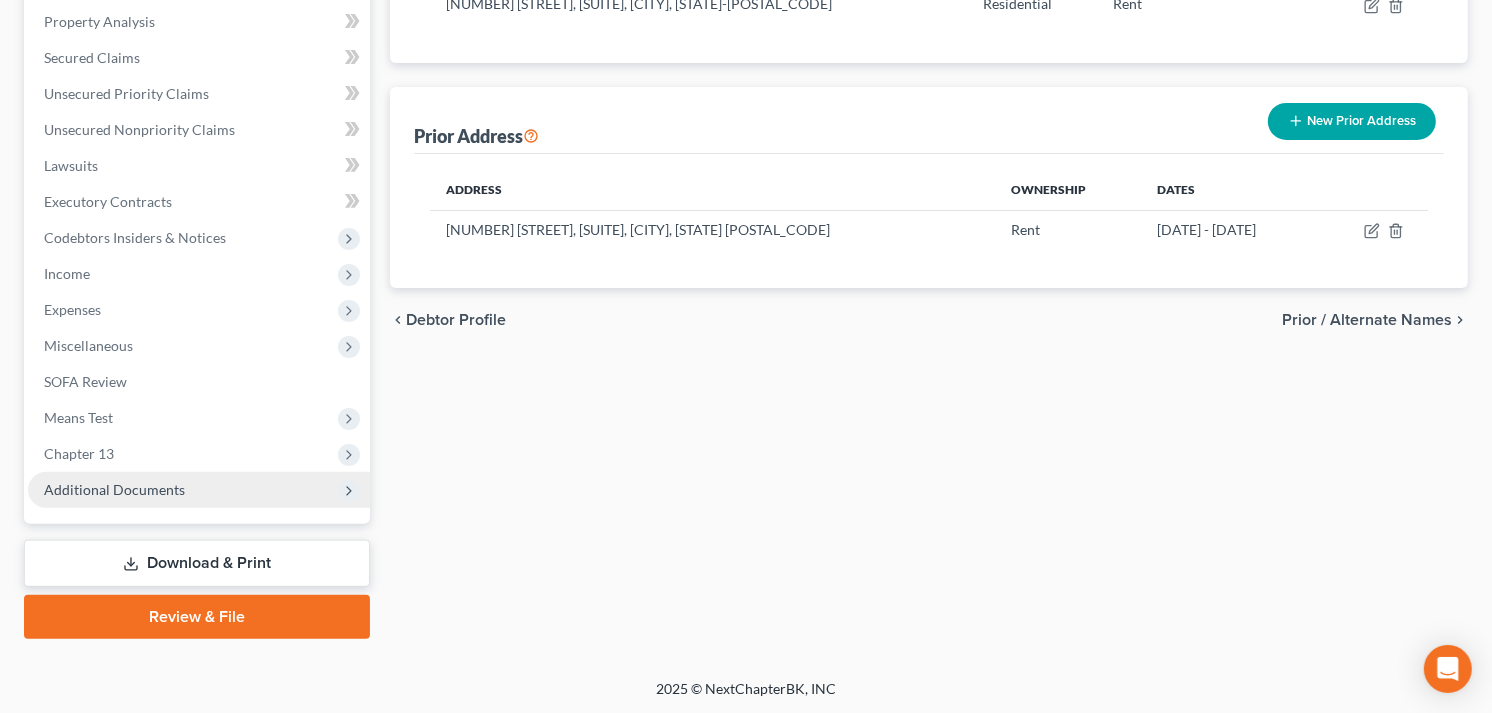scroll, scrollTop: 383, scrollLeft: 0, axis: vertical 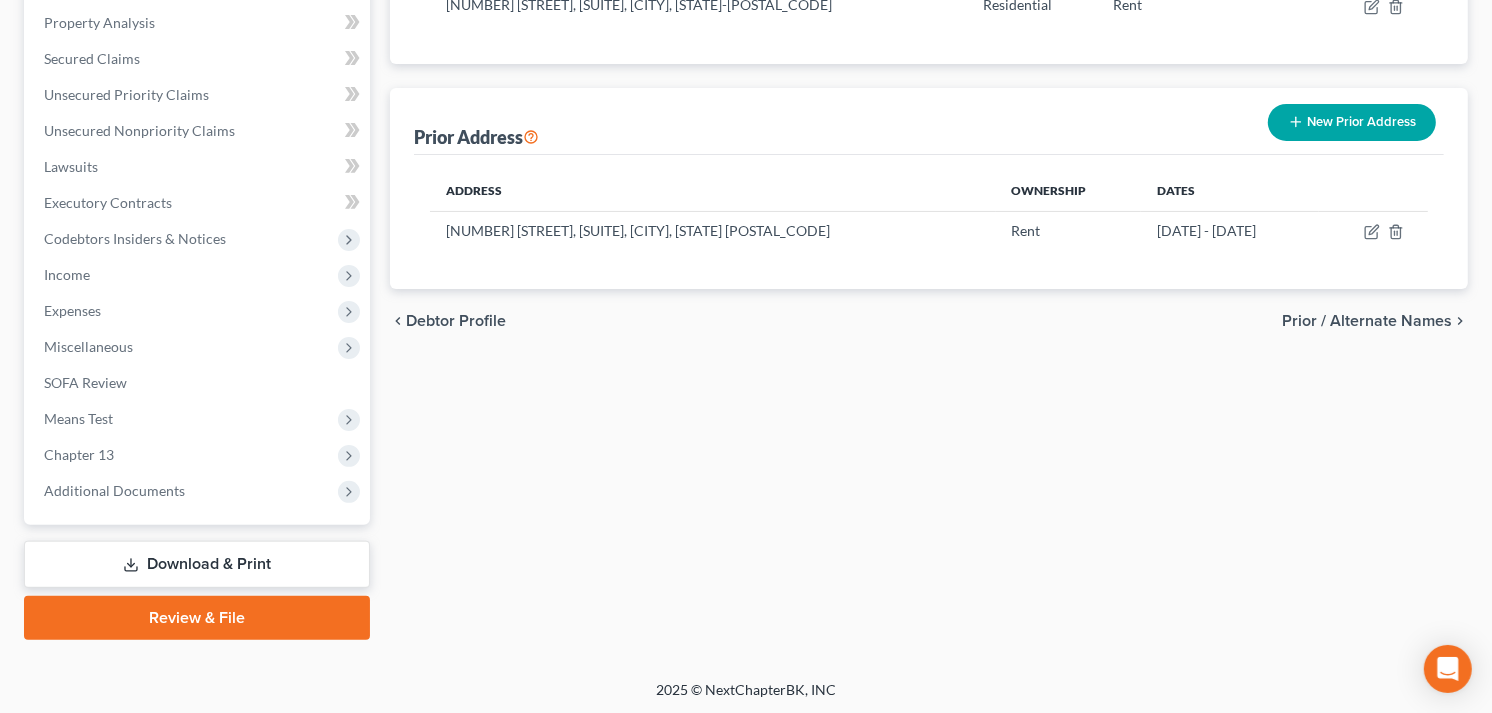 click on "Download & Print" at bounding box center (197, 564) 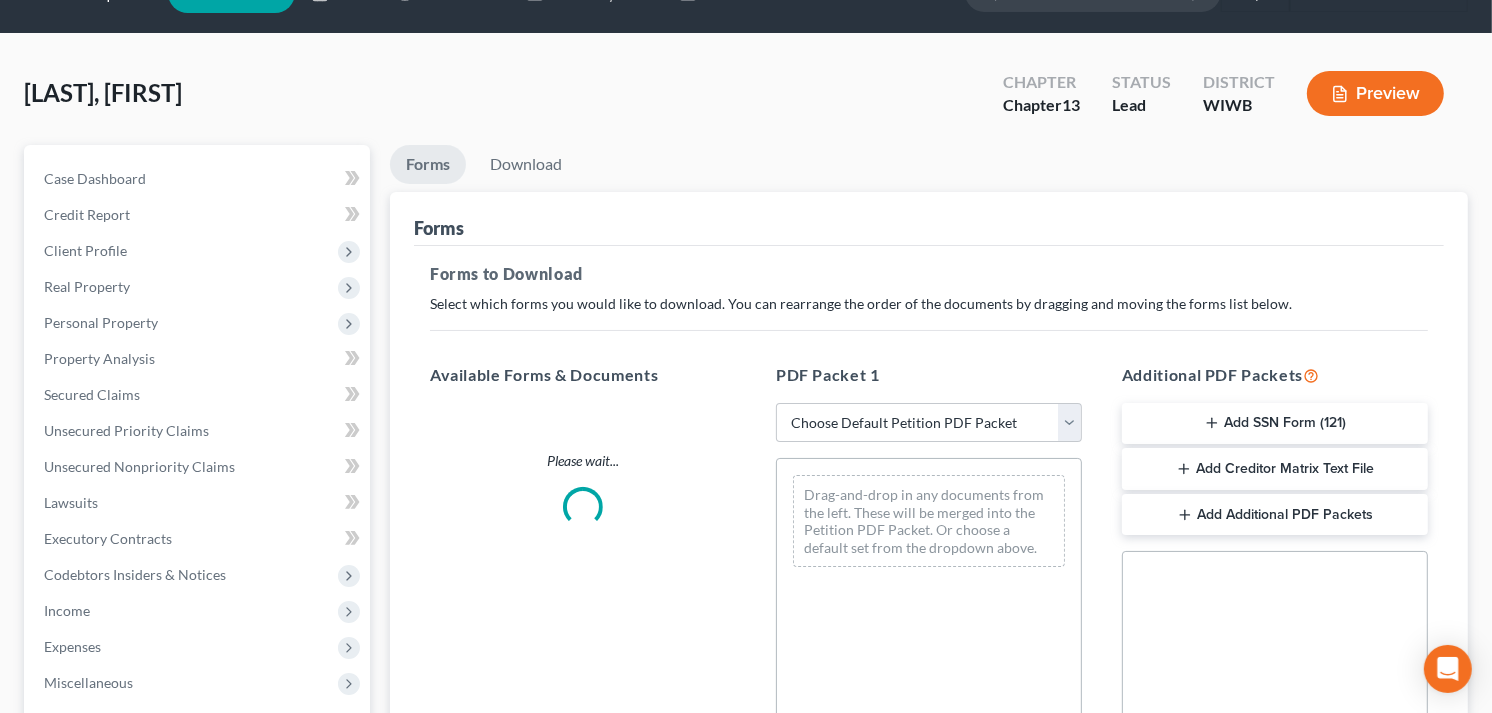 scroll, scrollTop: 0, scrollLeft: 0, axis: both 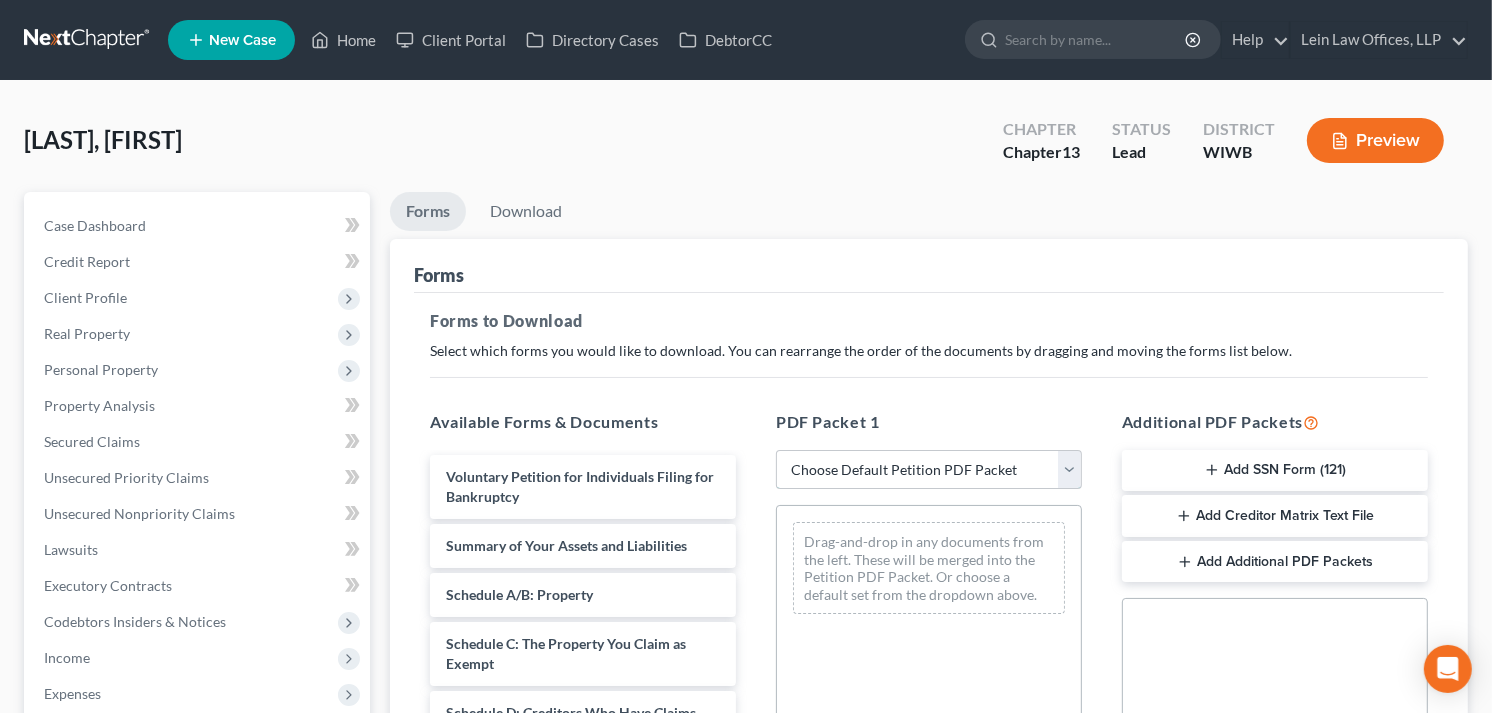 click on "Choose Default Petition PDF Packet Complete Bankruptcy Petition (all forms and schedules) Emergency Filing Forms (Petition and Creditor List Only) Amended Forms Signature Pages Only Supplemental Post Petition (Sch. I & J) Supplemental Post Petition (Sch. I) Supplemental Post Petition (Sch. J)" at bounding box center [929, 470] 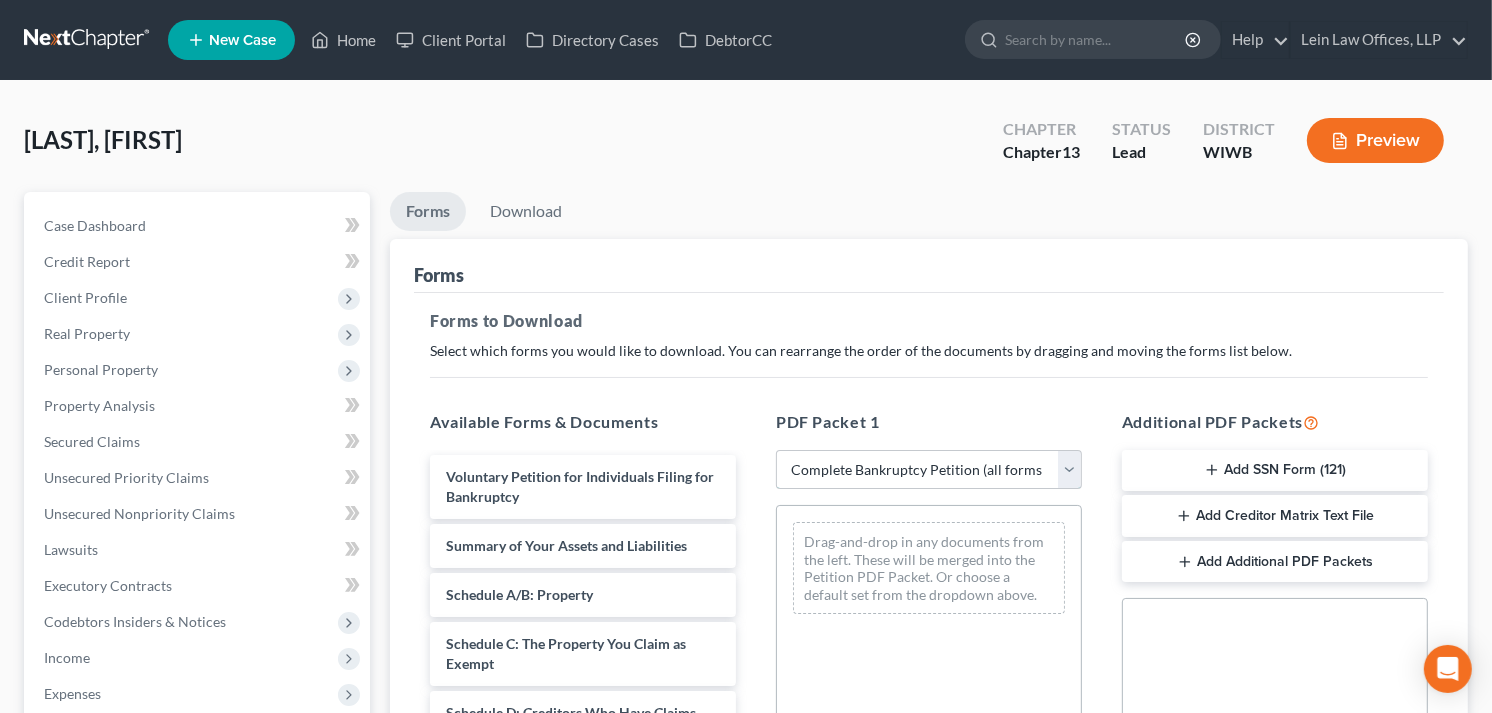 click on "Choose Default Petition PDF Packet Complete Bankruptcy Petition (all forms and schedules) Emergency Filing Forms (Petition and Creditor List Only) Amended Forms Signature Pages Only Supplemental Post Petition (Sch. I & J) Supplemental Post Petition (Sch. I) Supplemental Post Petition (Sch. J)" at bounding box center [929, 470] 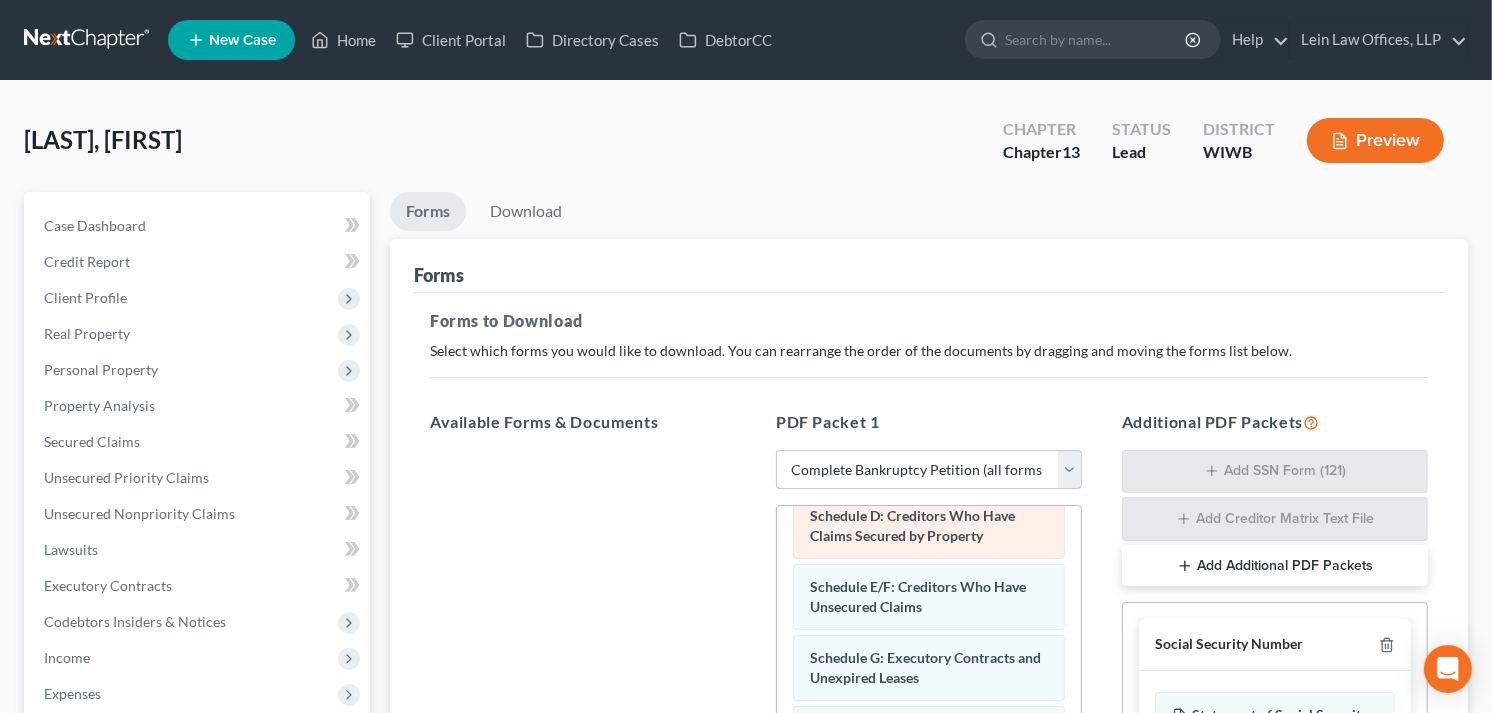 scroll, scrollTop: 333, scrollLeft: 0, axis: vertical 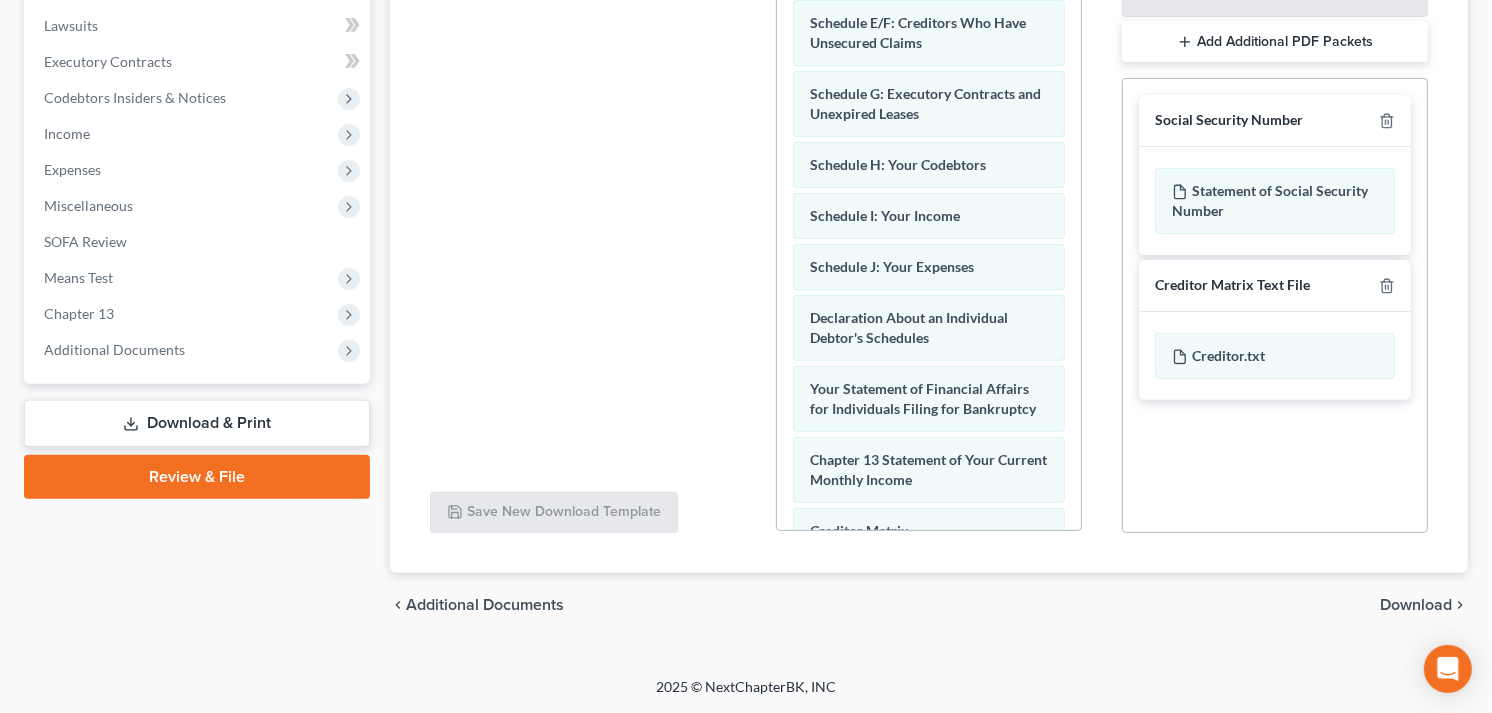 click on "Download" at bounding box center (1416, 605) 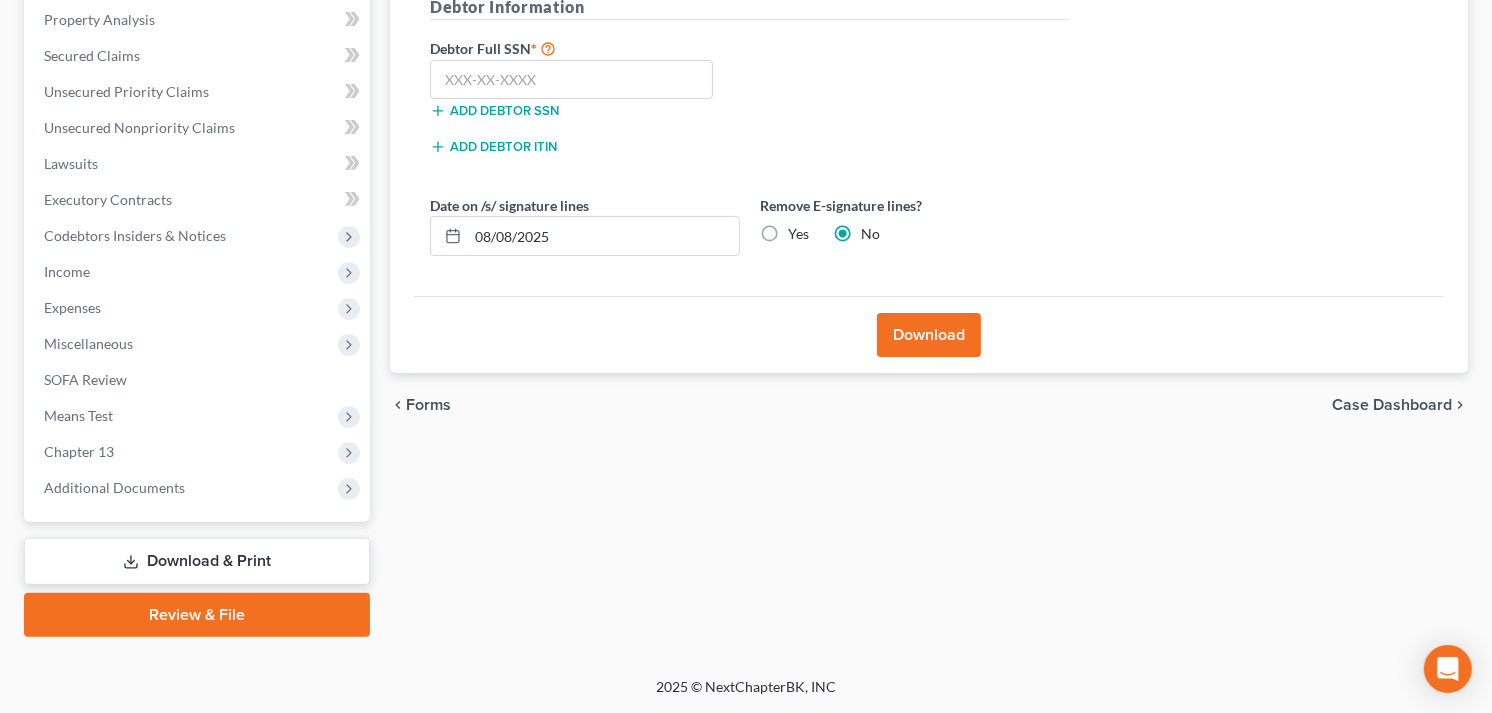 scroll, scrollTop: 383, scrollLeft: 0, axis: vertical 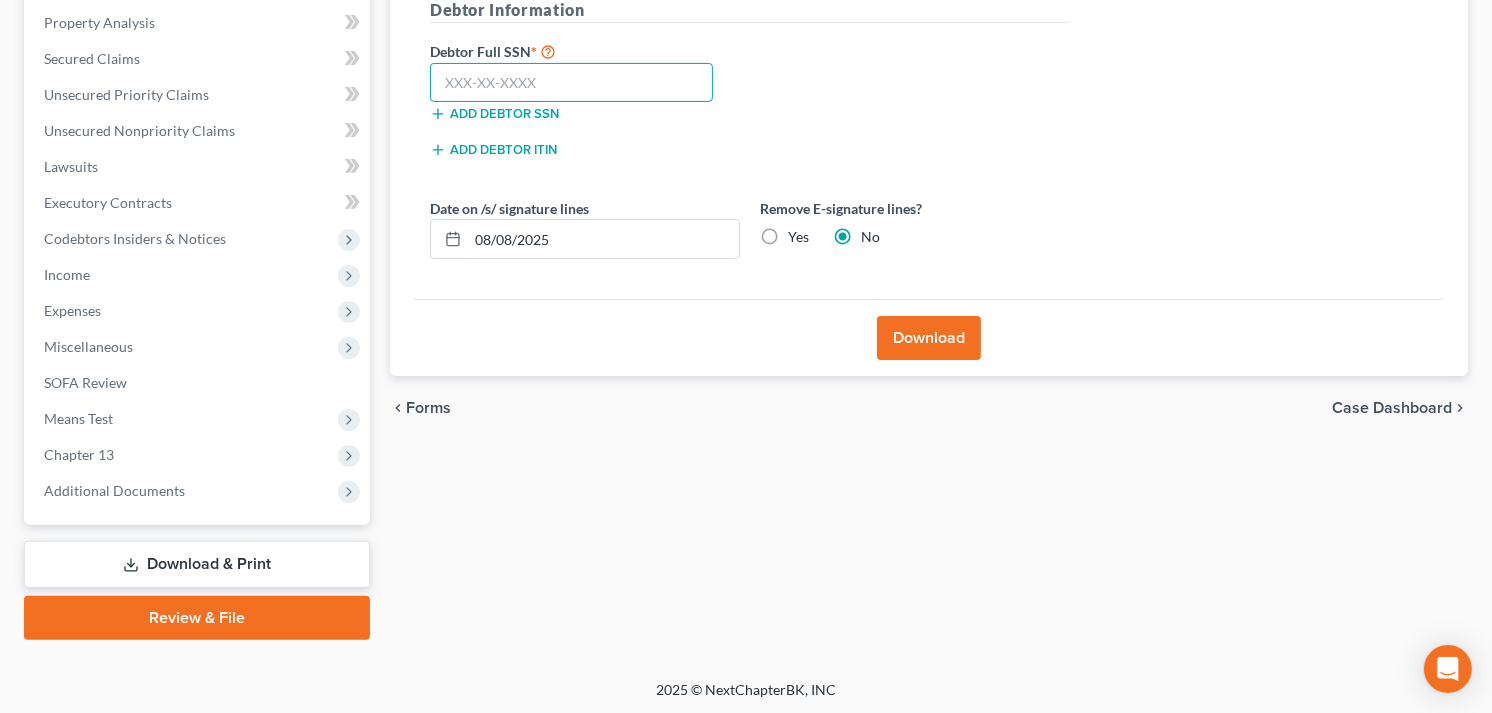click at bounding box center (571, 83) 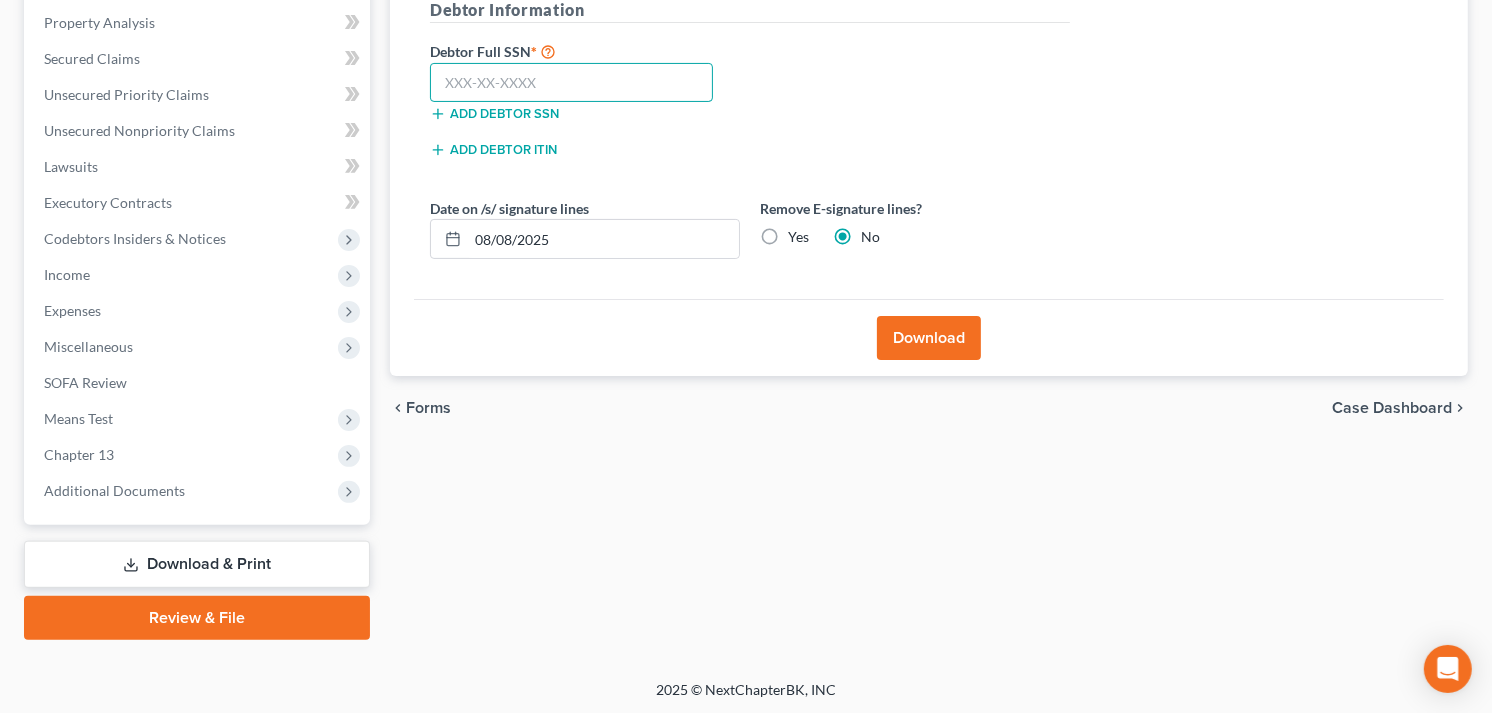 click at bounding box center (571, 83) 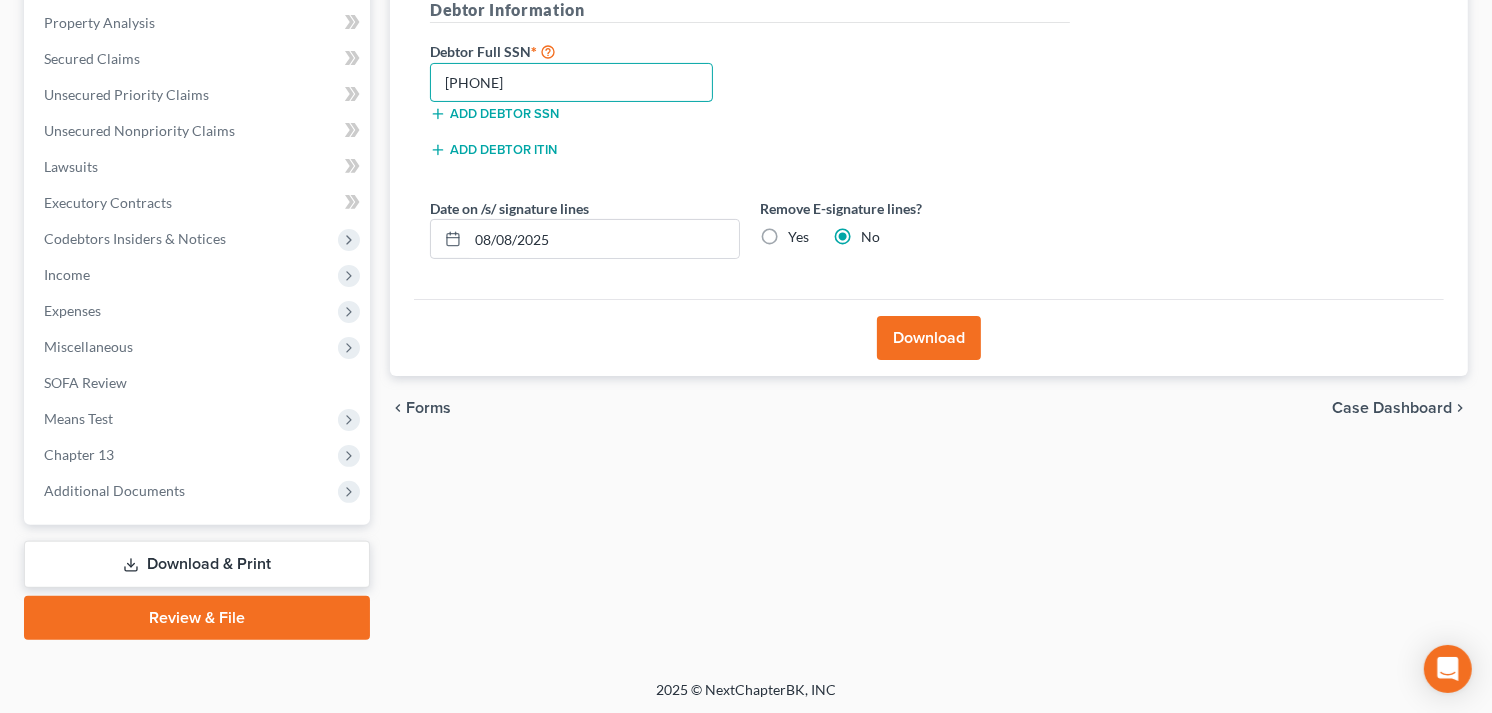 type on "[PHONE]" 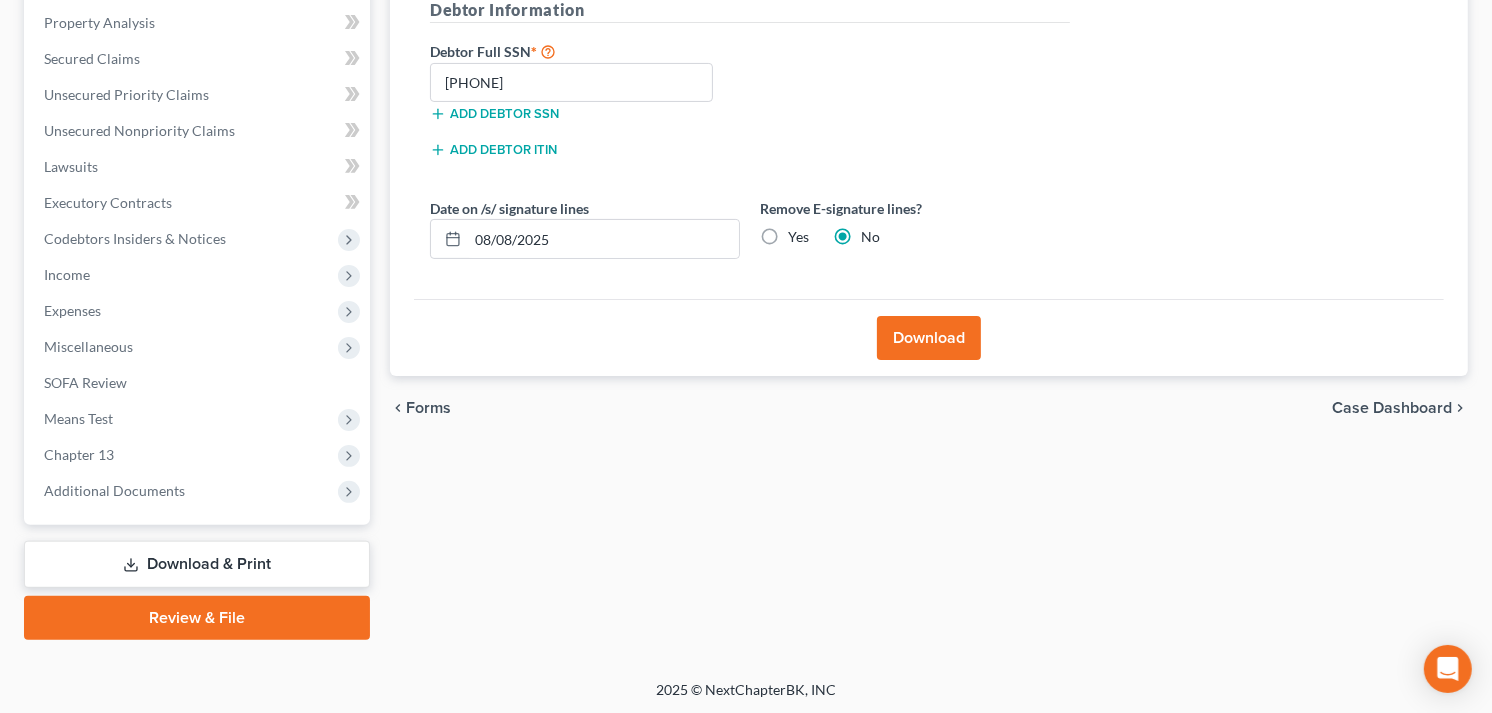 click on "Yes" at bounding box center (798, 237) 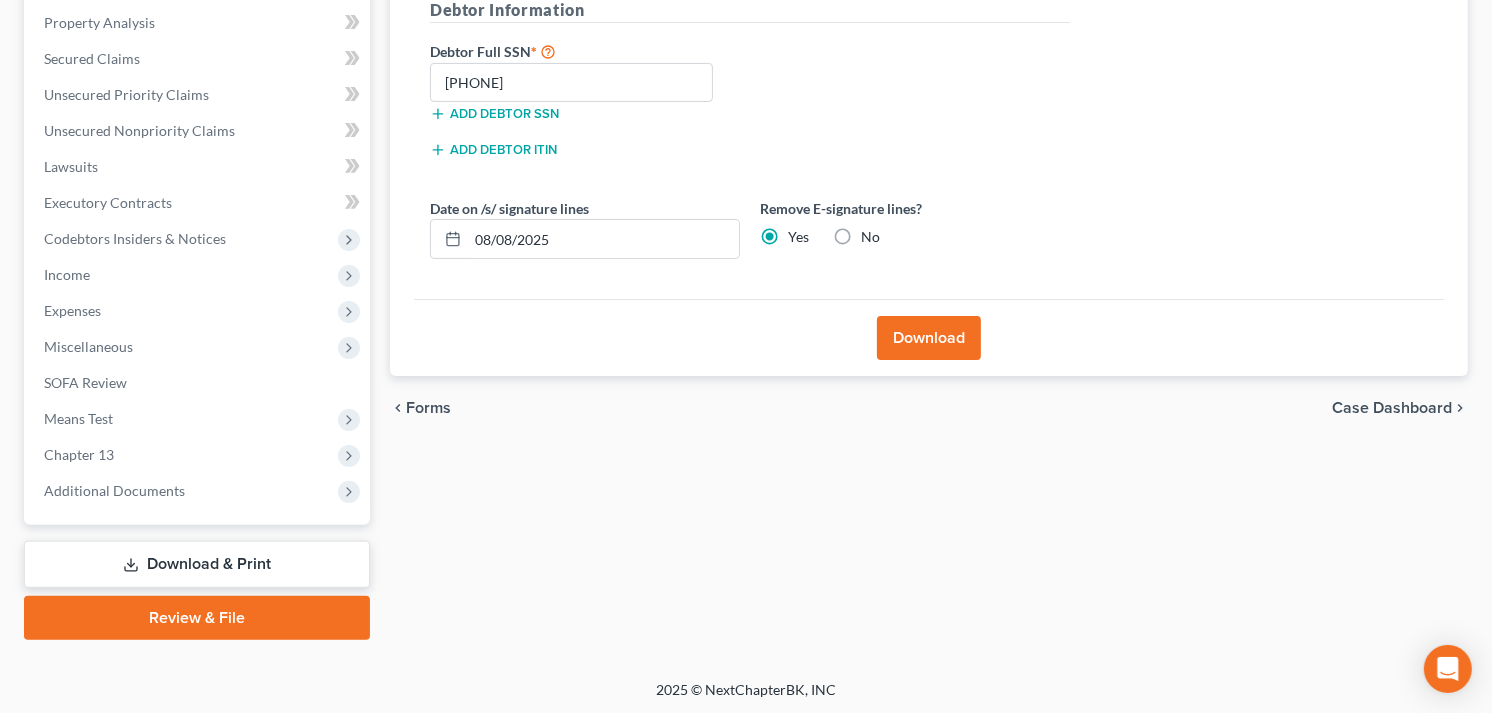 click on "No" at bounding box center [870, 237] 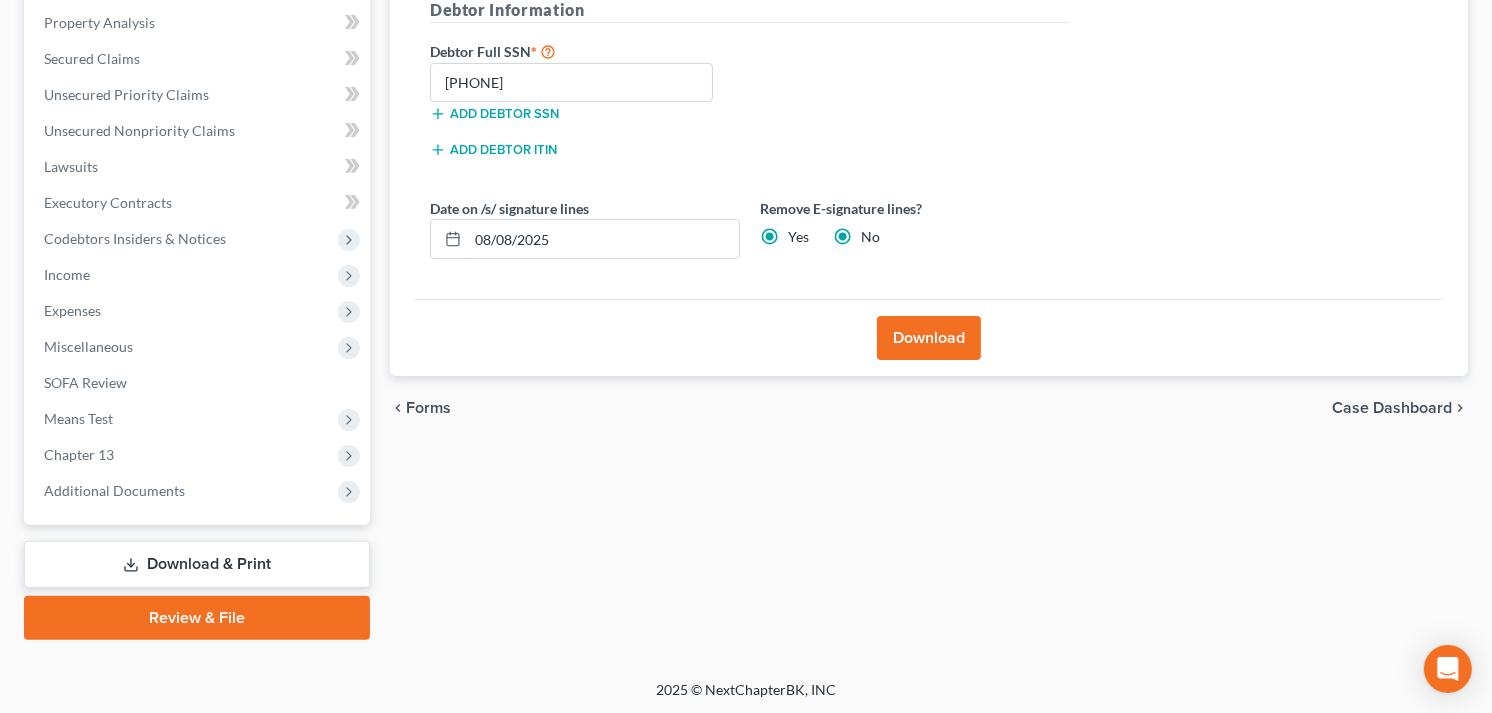 radio on "false" 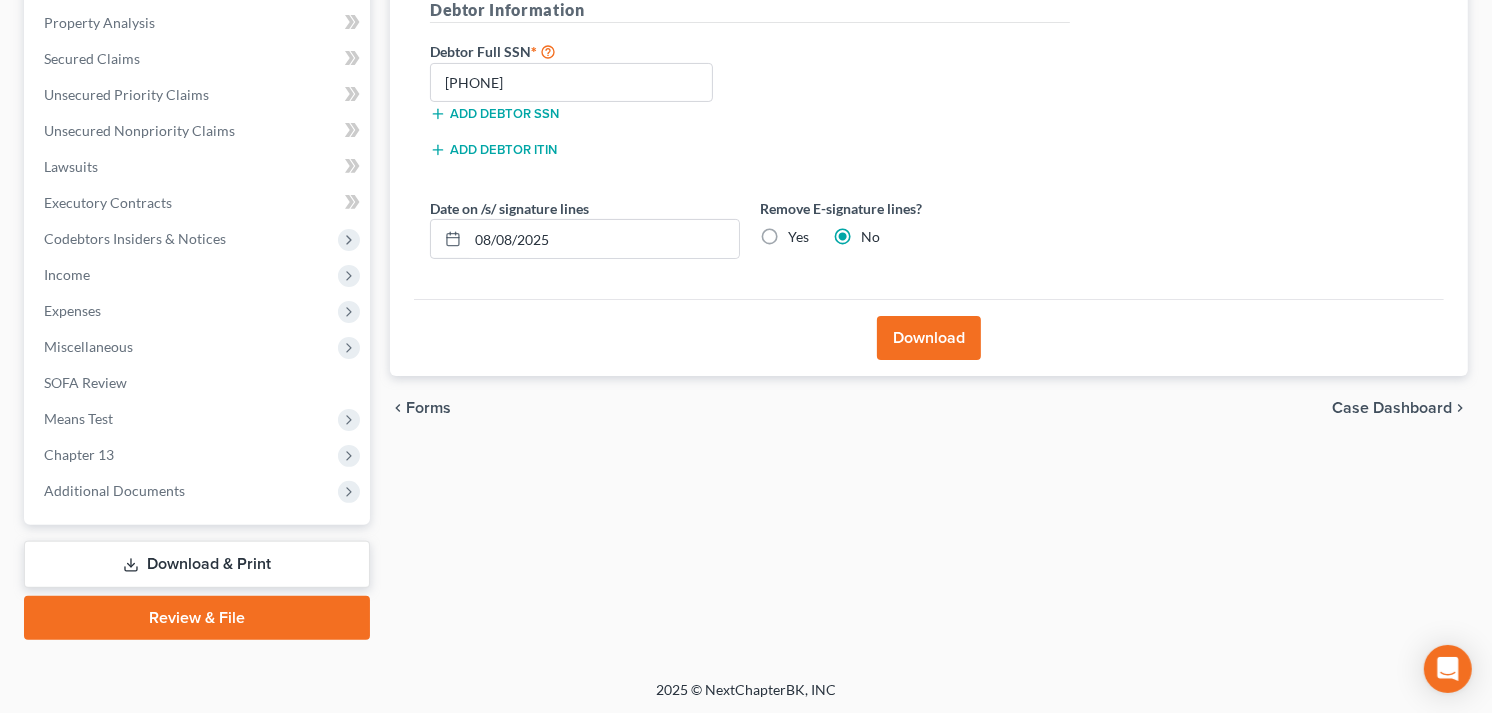 click on "Download" at bounding box center [929, 338] 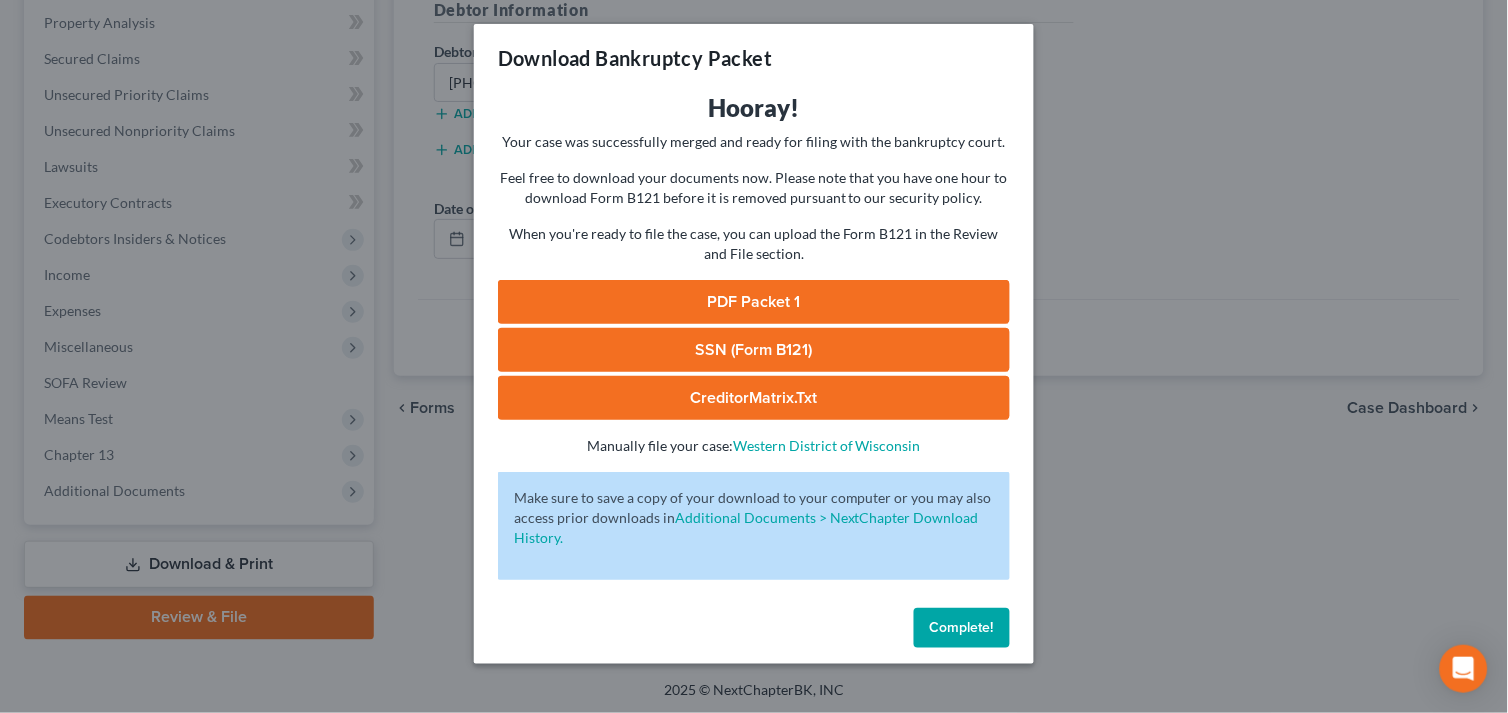 click on "PDF Packet 1" at bounding box center (754, 302) 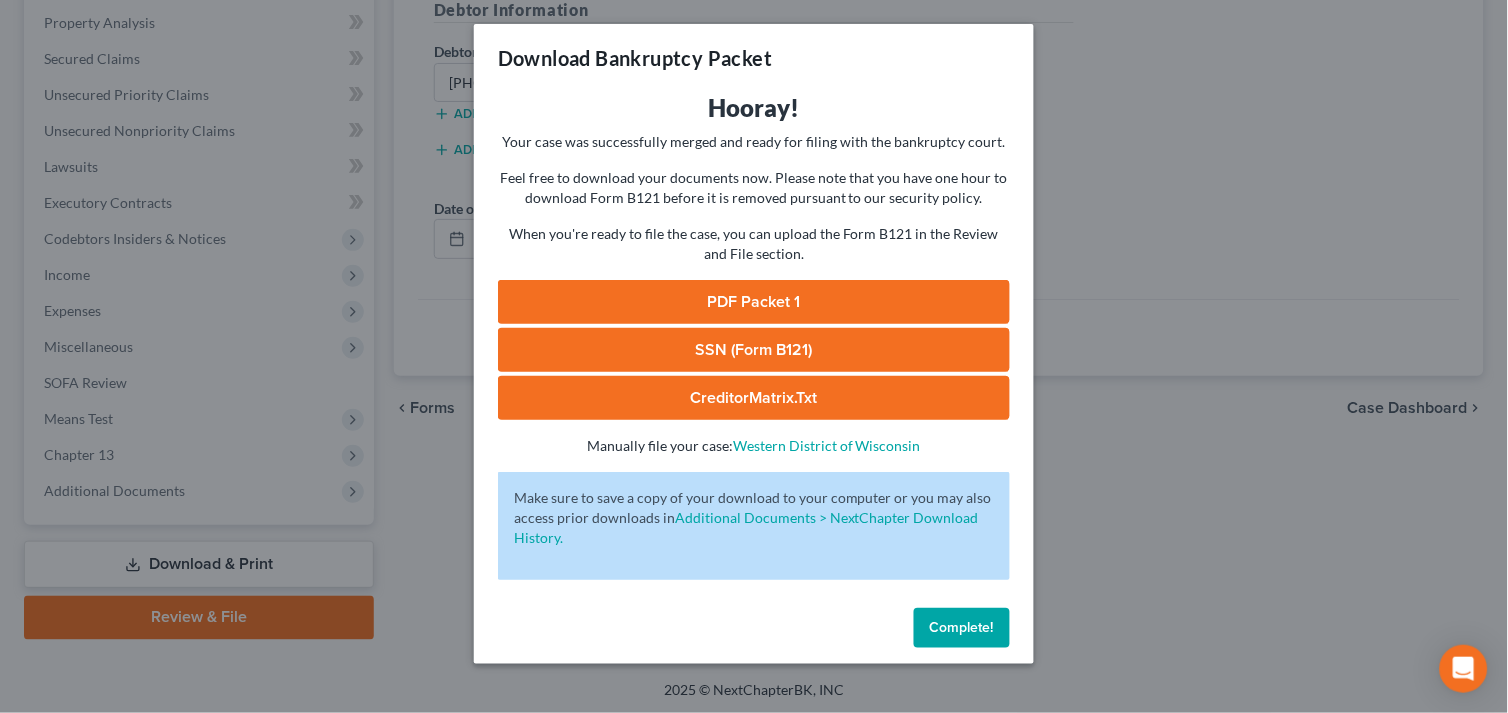 click on "Complete!" at bounding box center (962, 627) 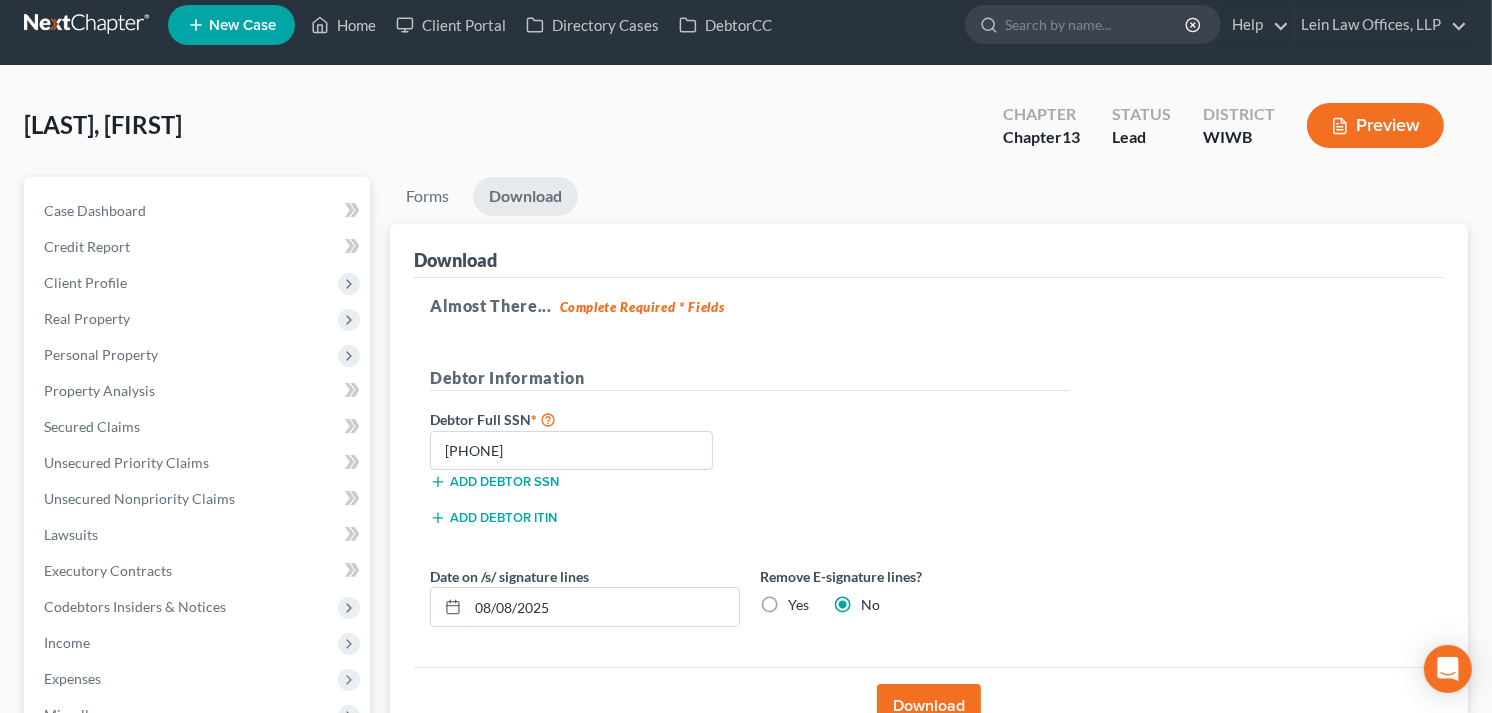 scroll, scrollTop: 0, scrollLeft: 0, axis: both 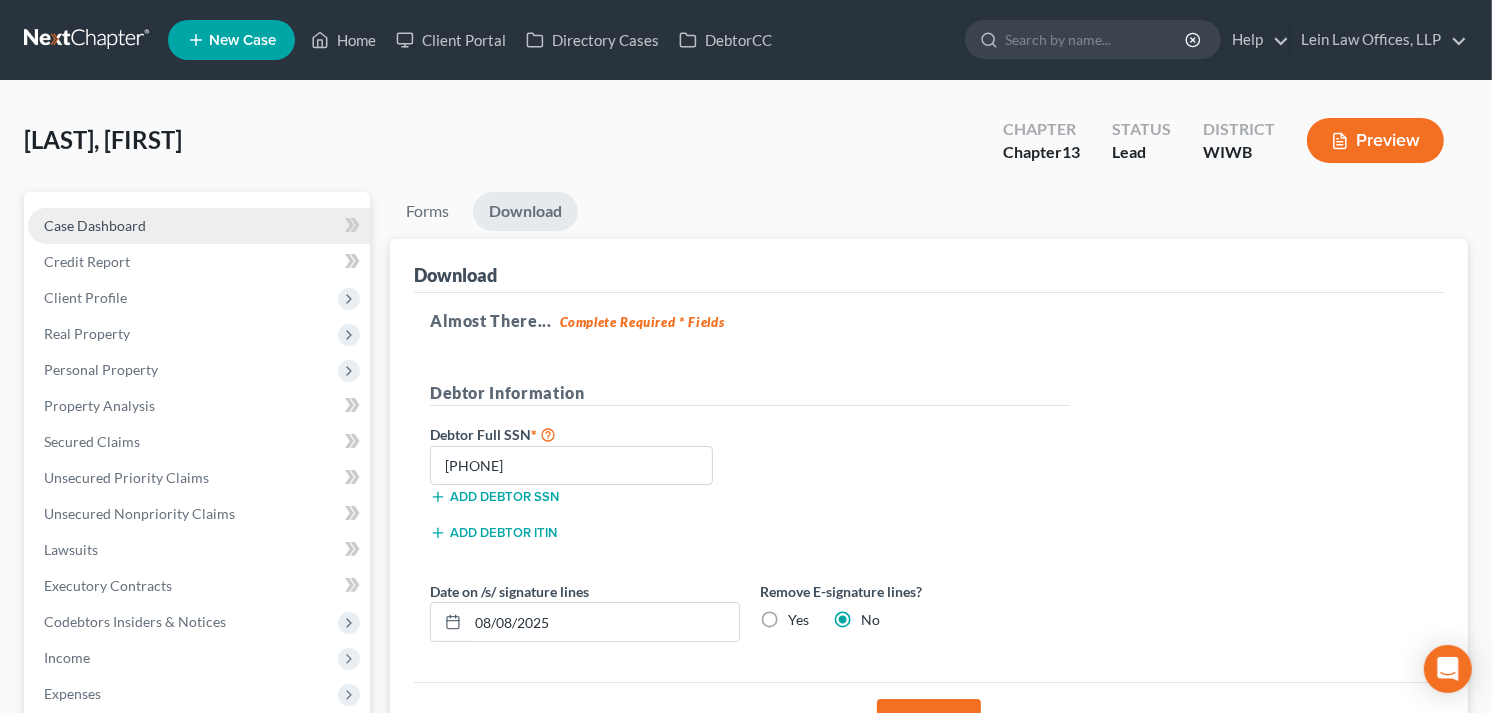 click on "Case Dashboard" at bounding box center (95, 225) 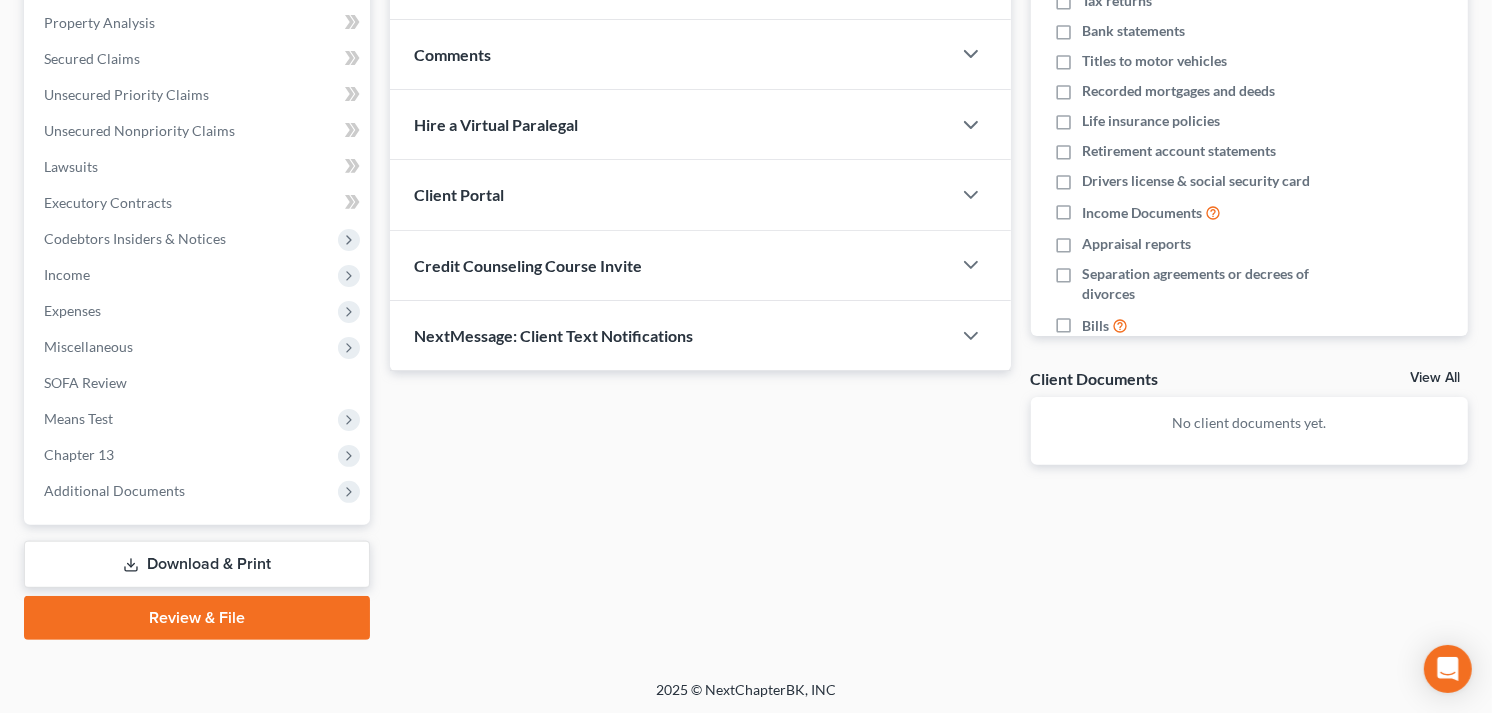 scroll, scrollTop: 0, scrollLeft: 0, axis: both 